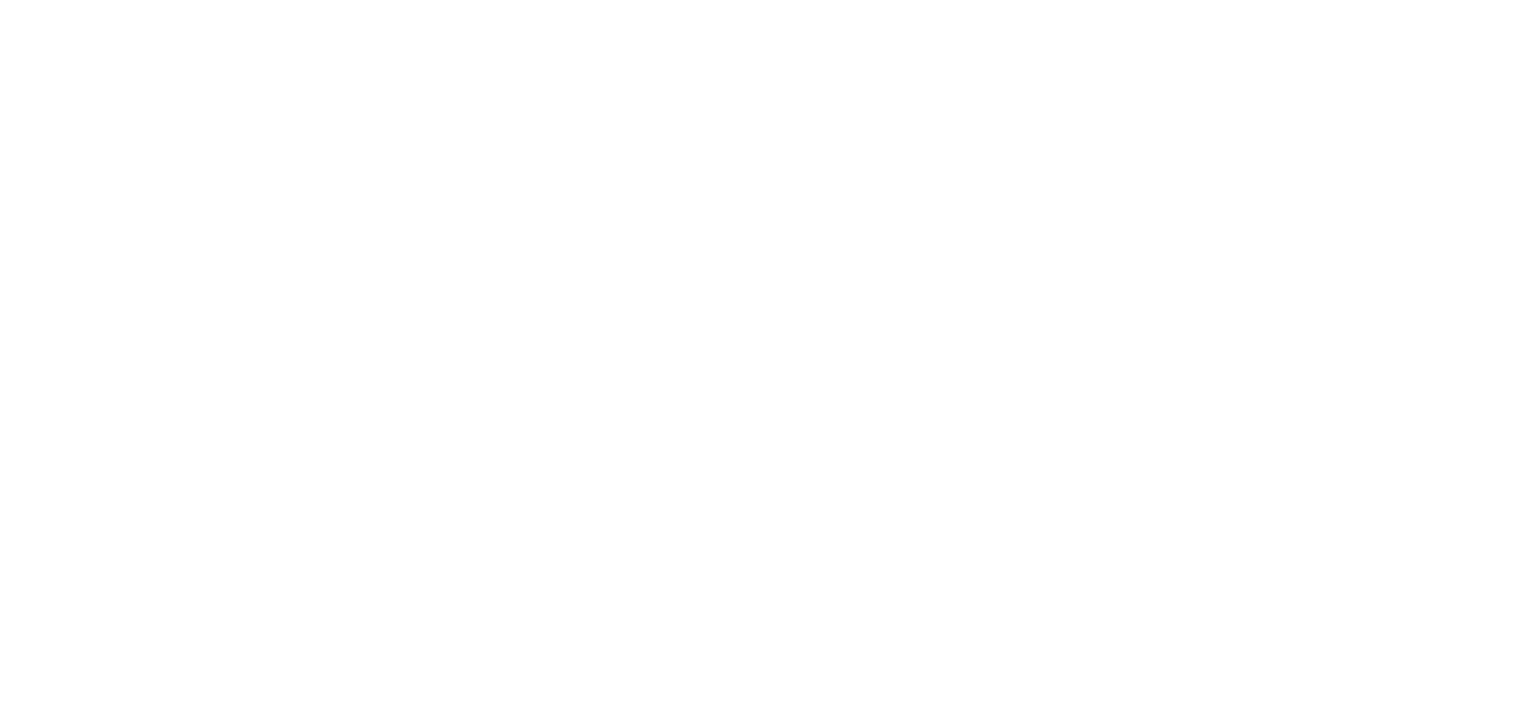 scroll, scrollTop: 0, scrollLeft: 0, axis: both 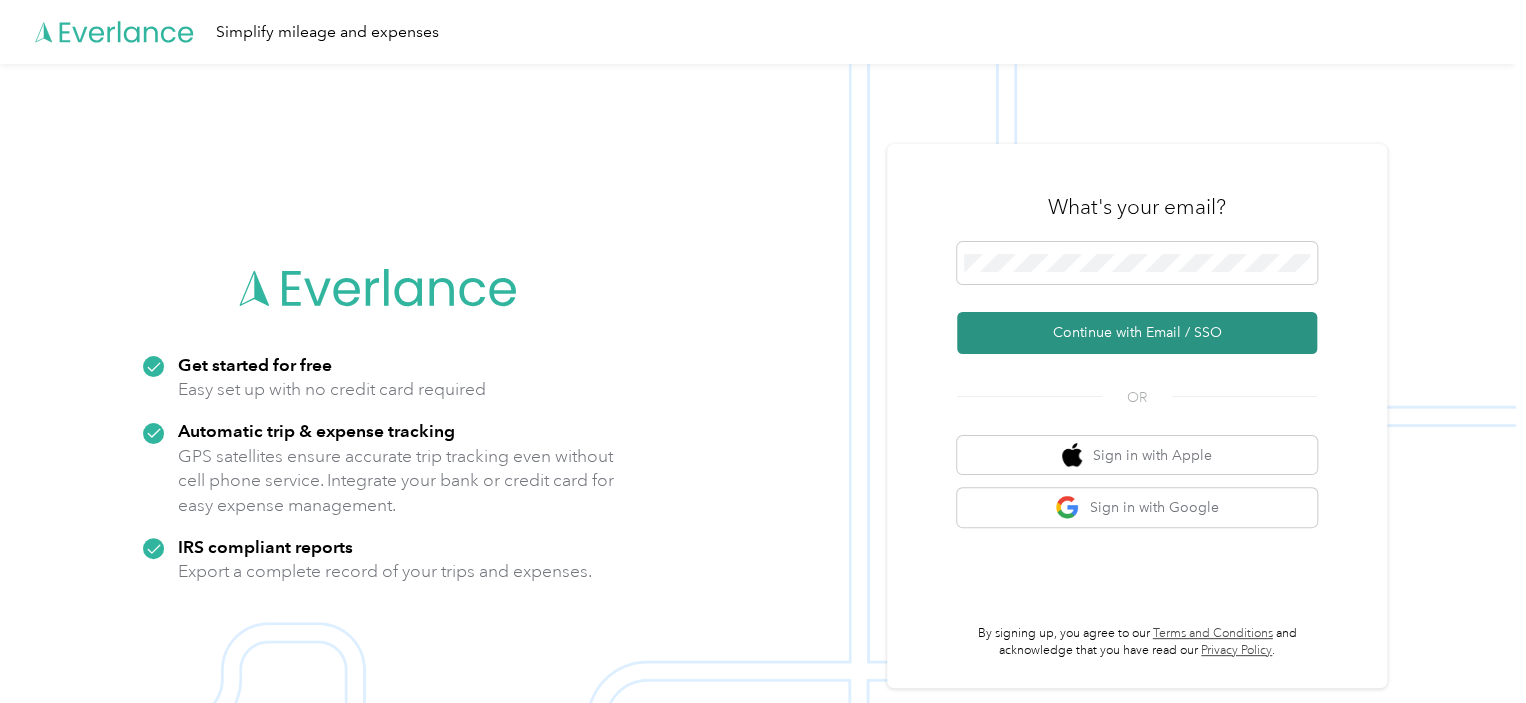 click on "Continue with Email / SSO" at bounding box center (1137, 333) 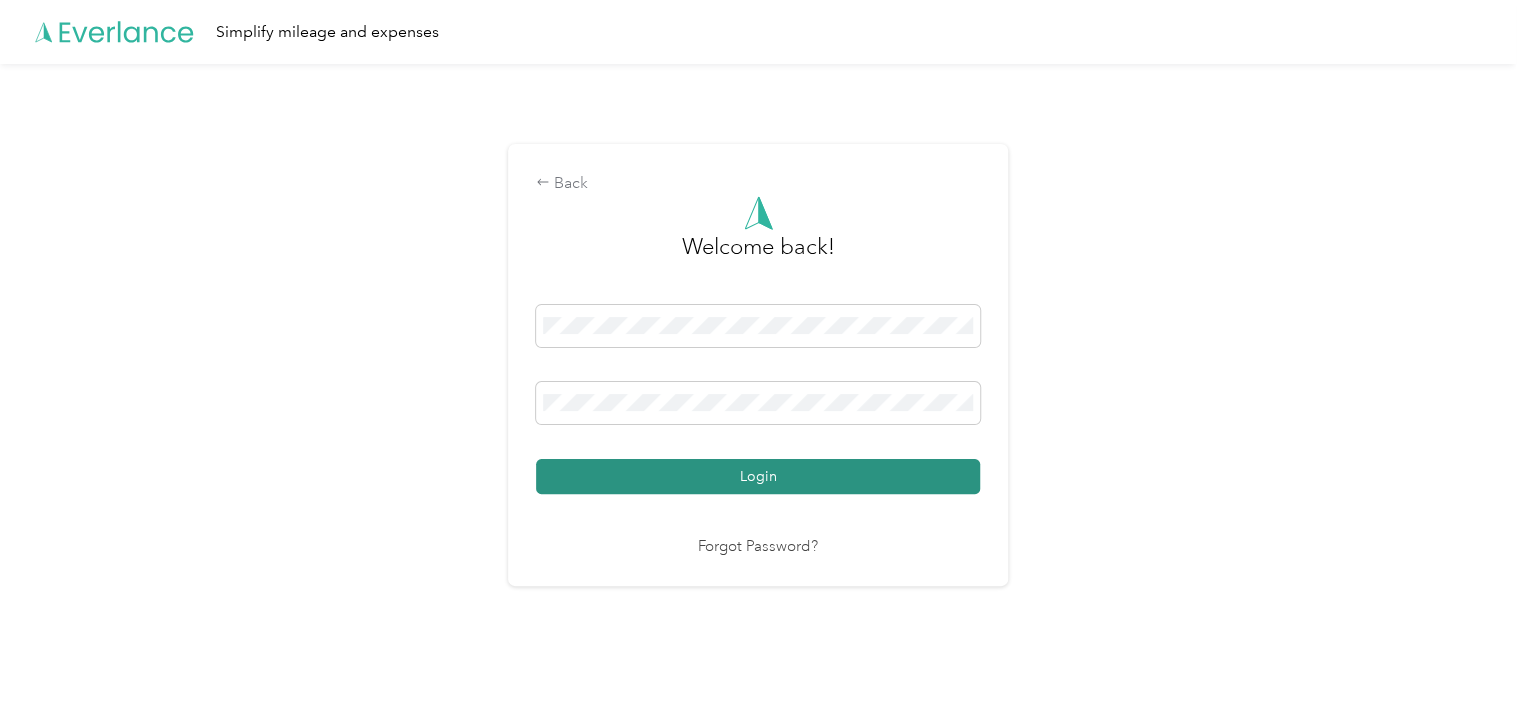 click on "Login" at bounding box center (758, 476) 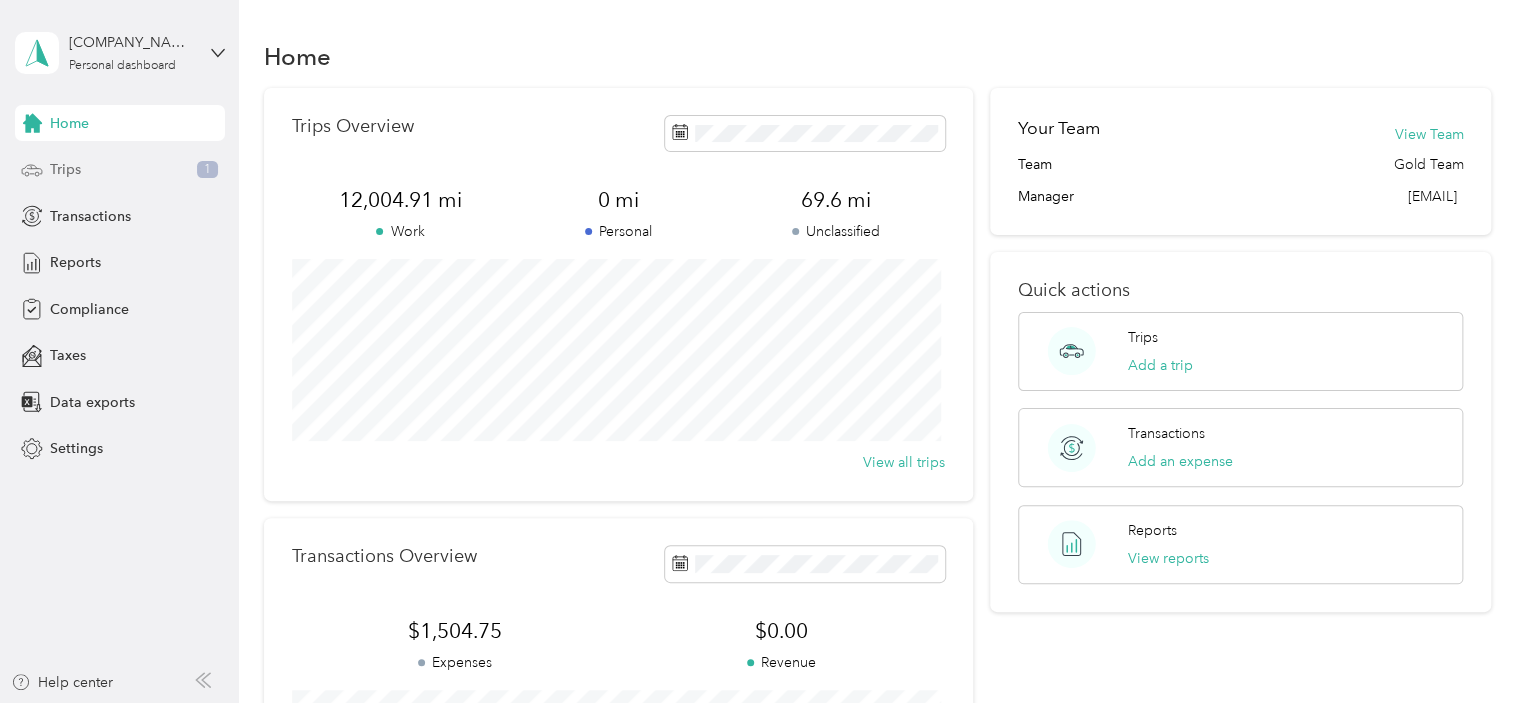 click on "Trips" at bounding box center [65, 169] 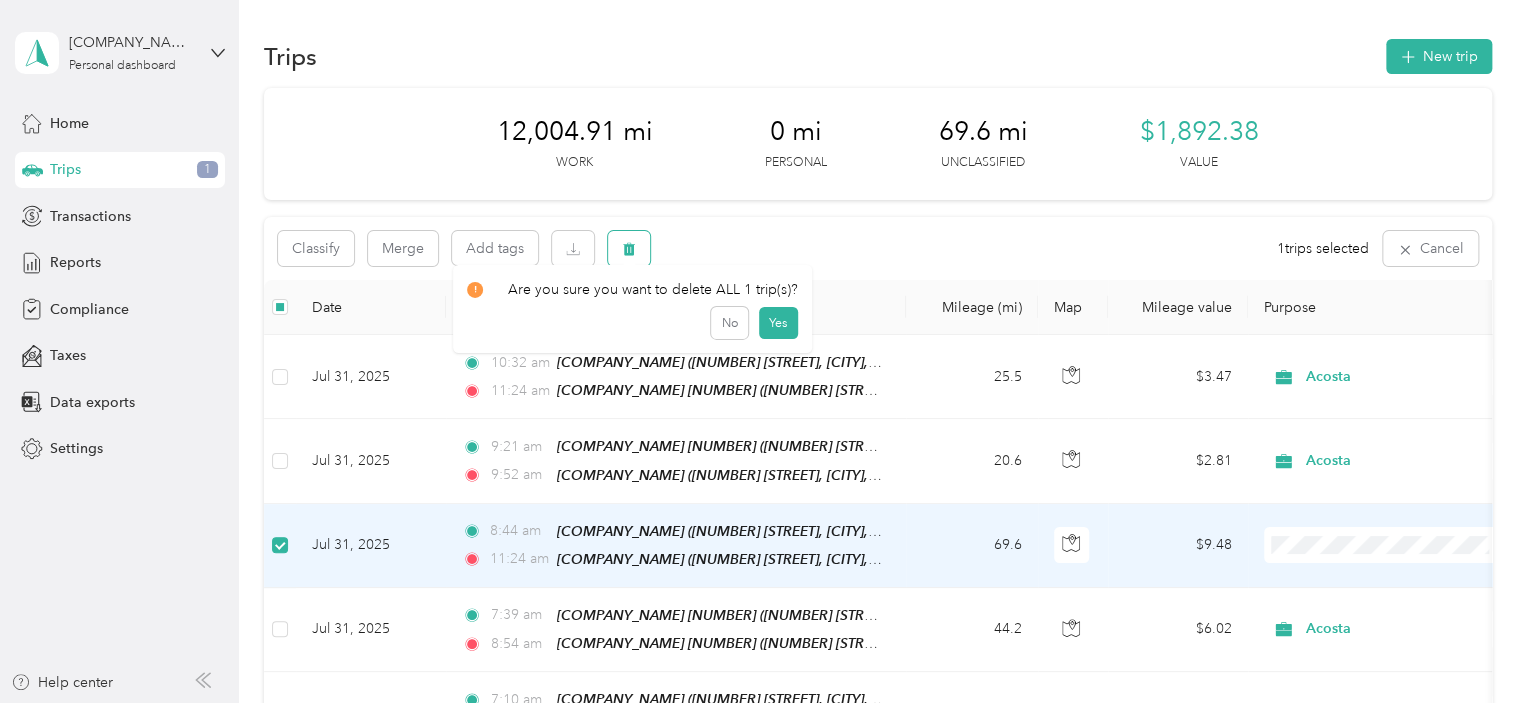 click 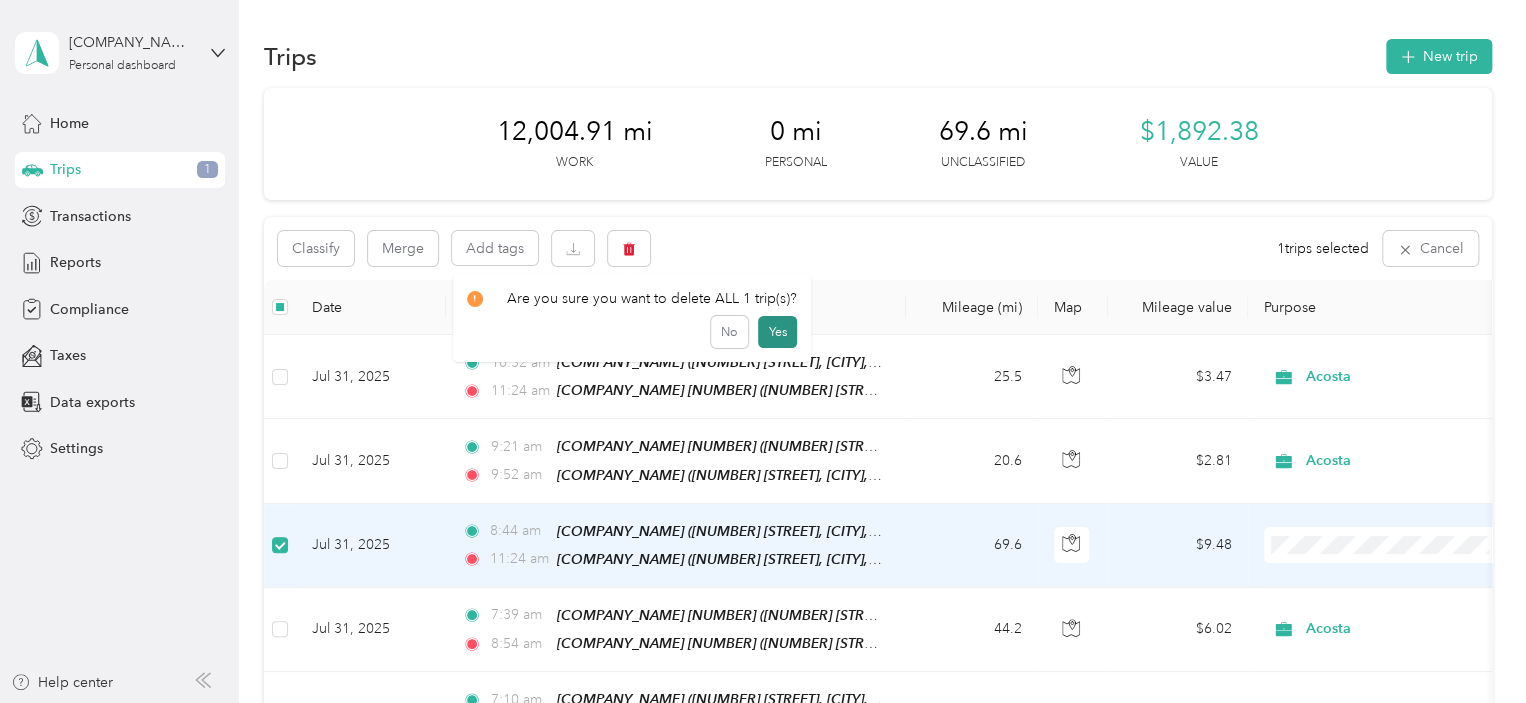 click on "Yes" at bounding box center (777, 332) 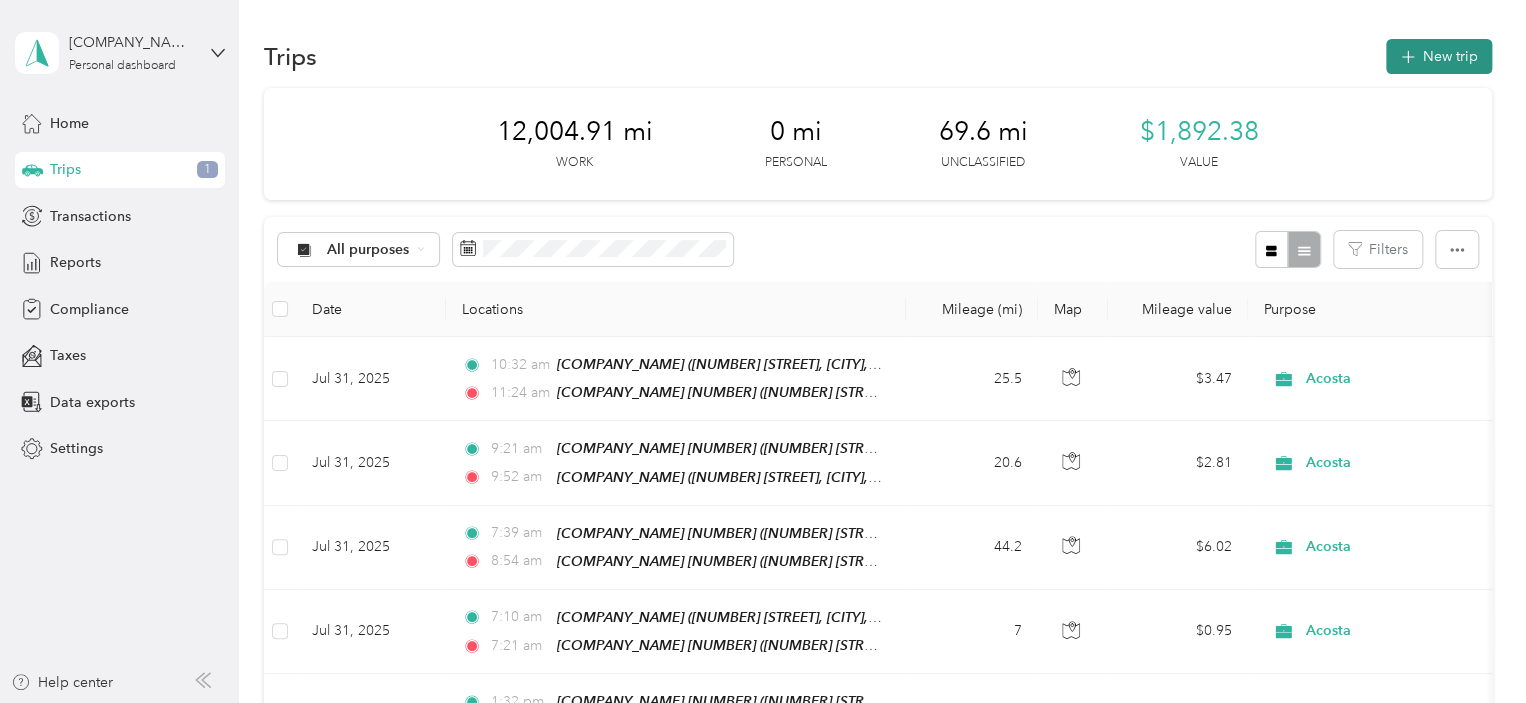 click on "New trip" at bounding box center (1439, 56) 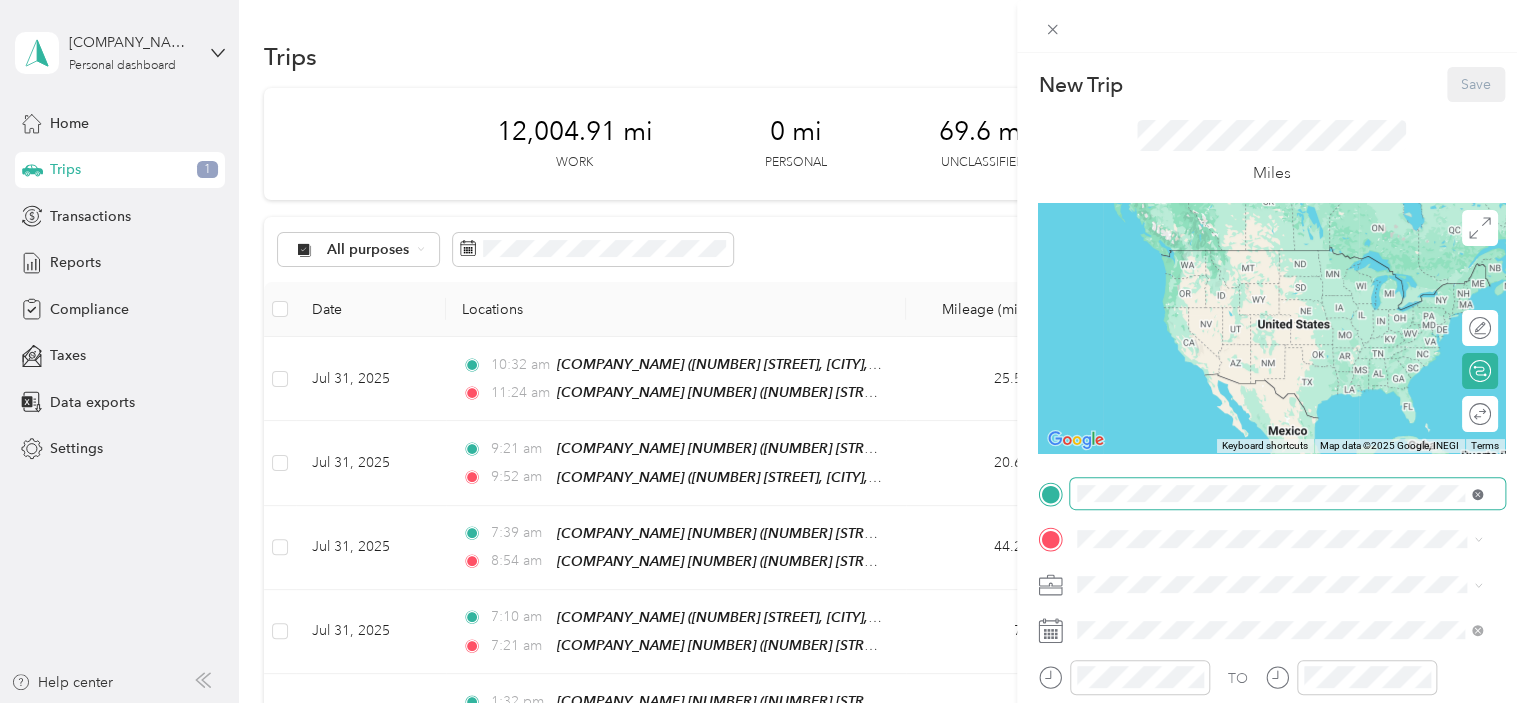 click 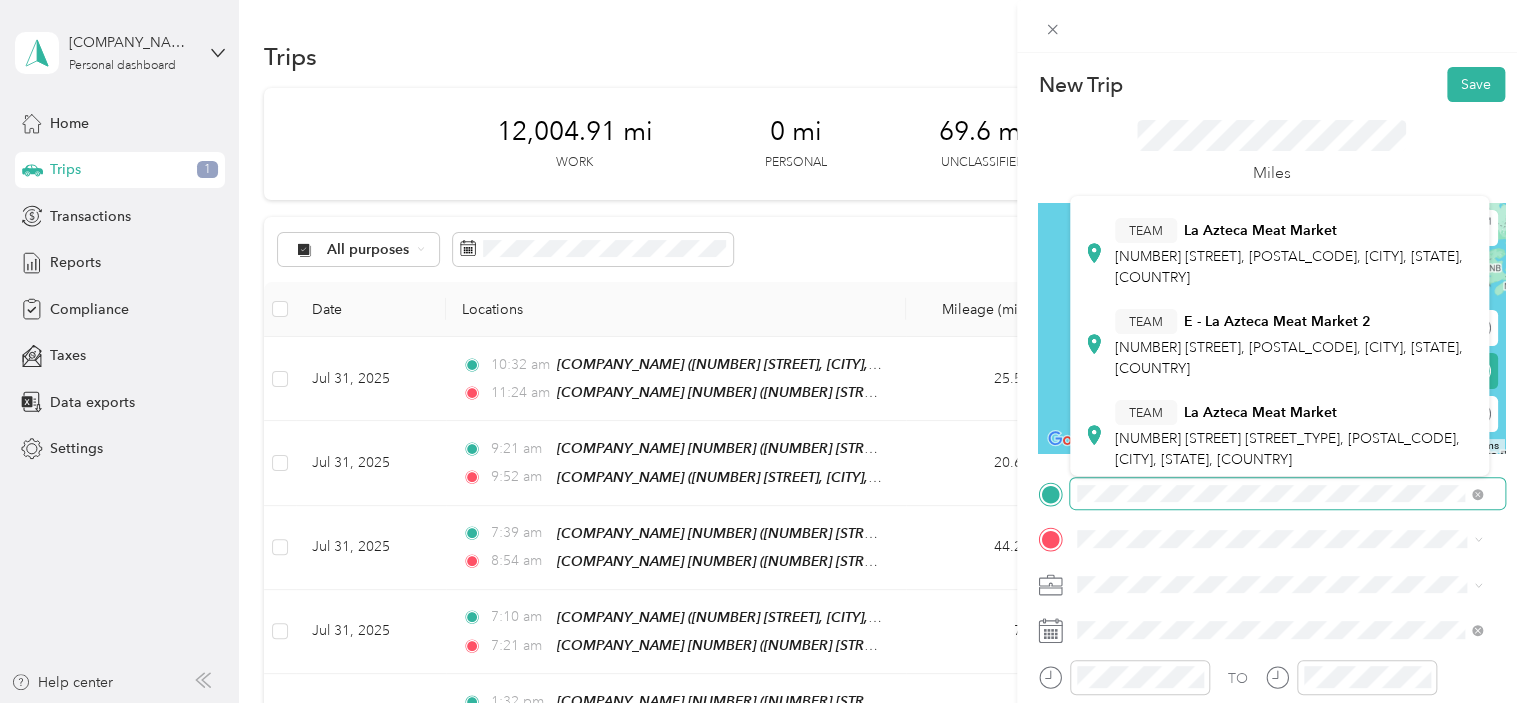 scroll, scrollTop: 300, scrollLeft: 0, axis: vertical 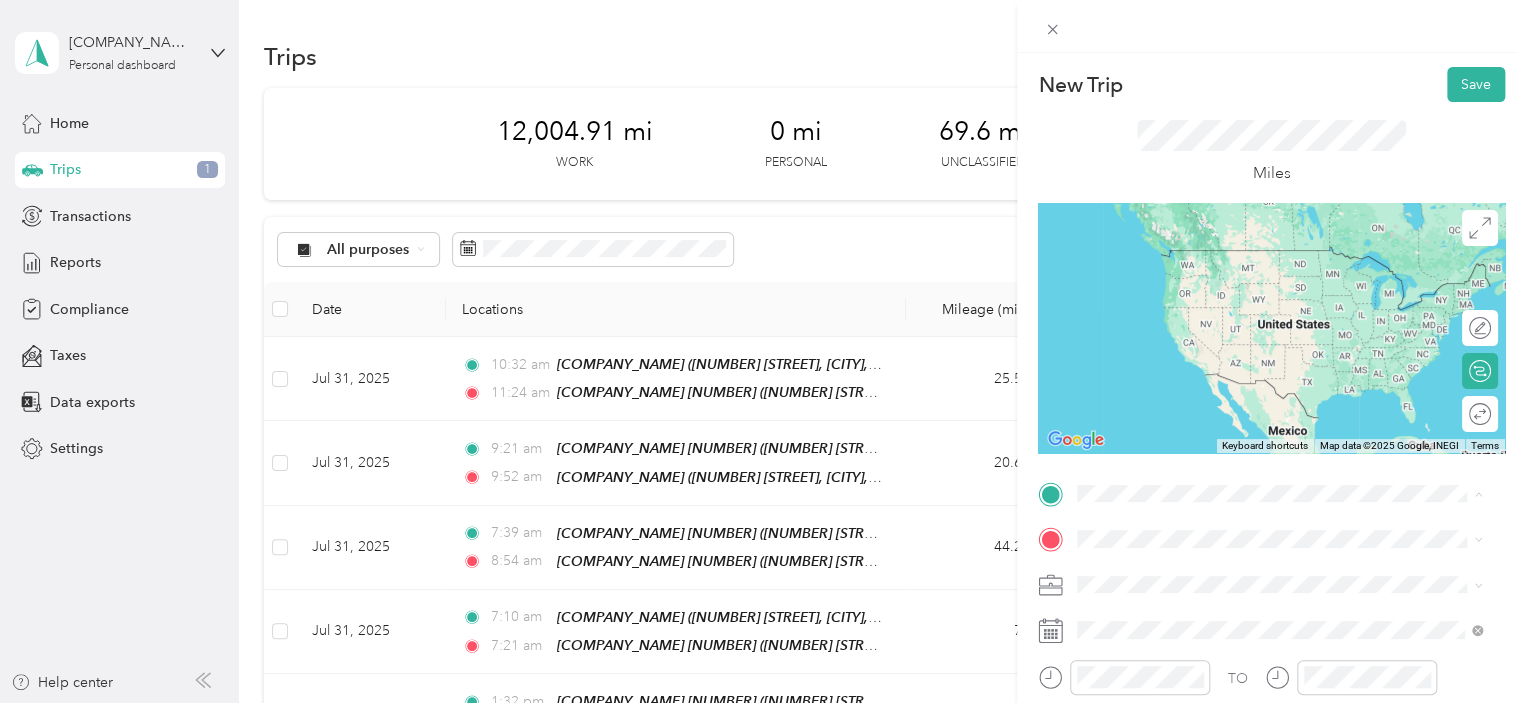 click on "La Azteca Meat Market #5" at bounding box center (1202, 503) 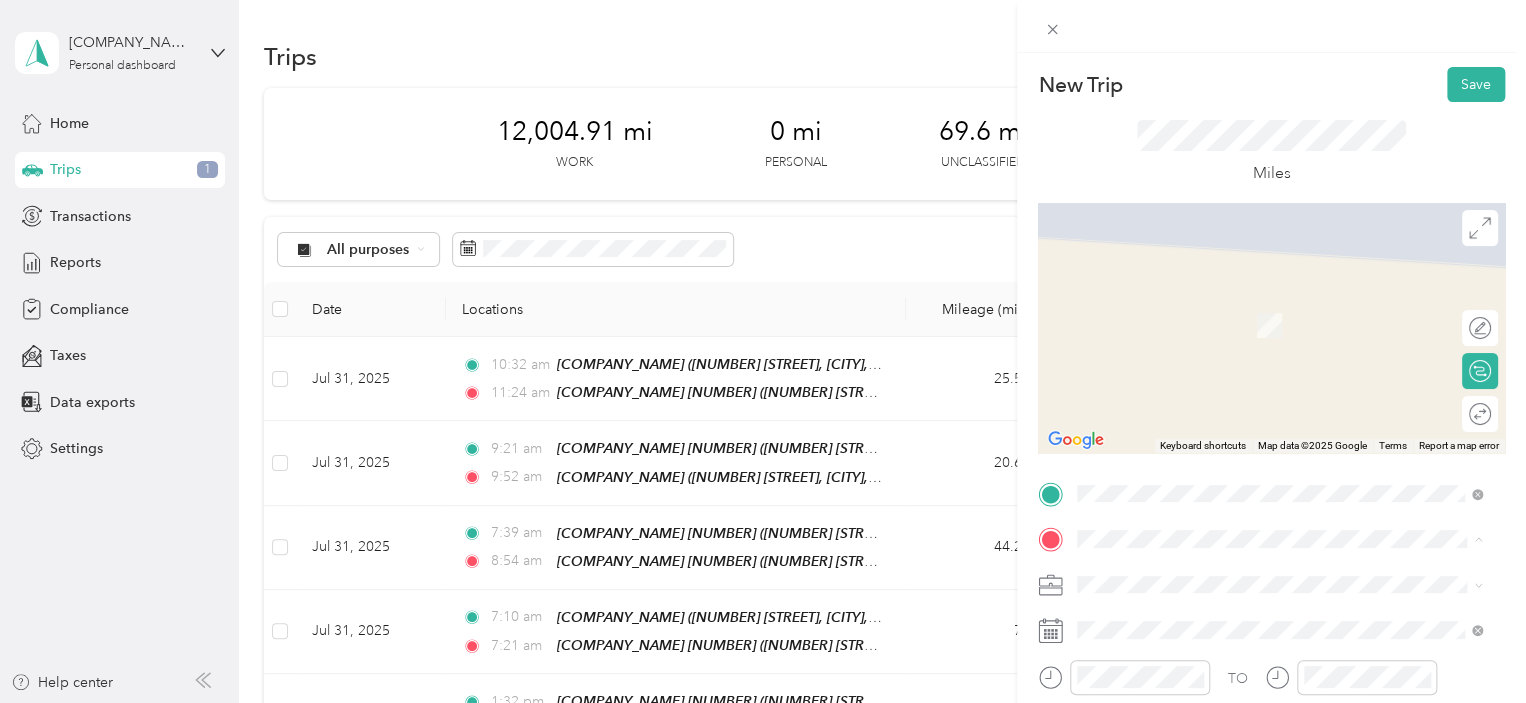 click on "[NUMBER] [STREET], [CITY], [STATE], [COUNTRY], [POSTAL_CODE], [COUNTY], [STATE], [COUNTRY]" at bounding box center (1276, 427) 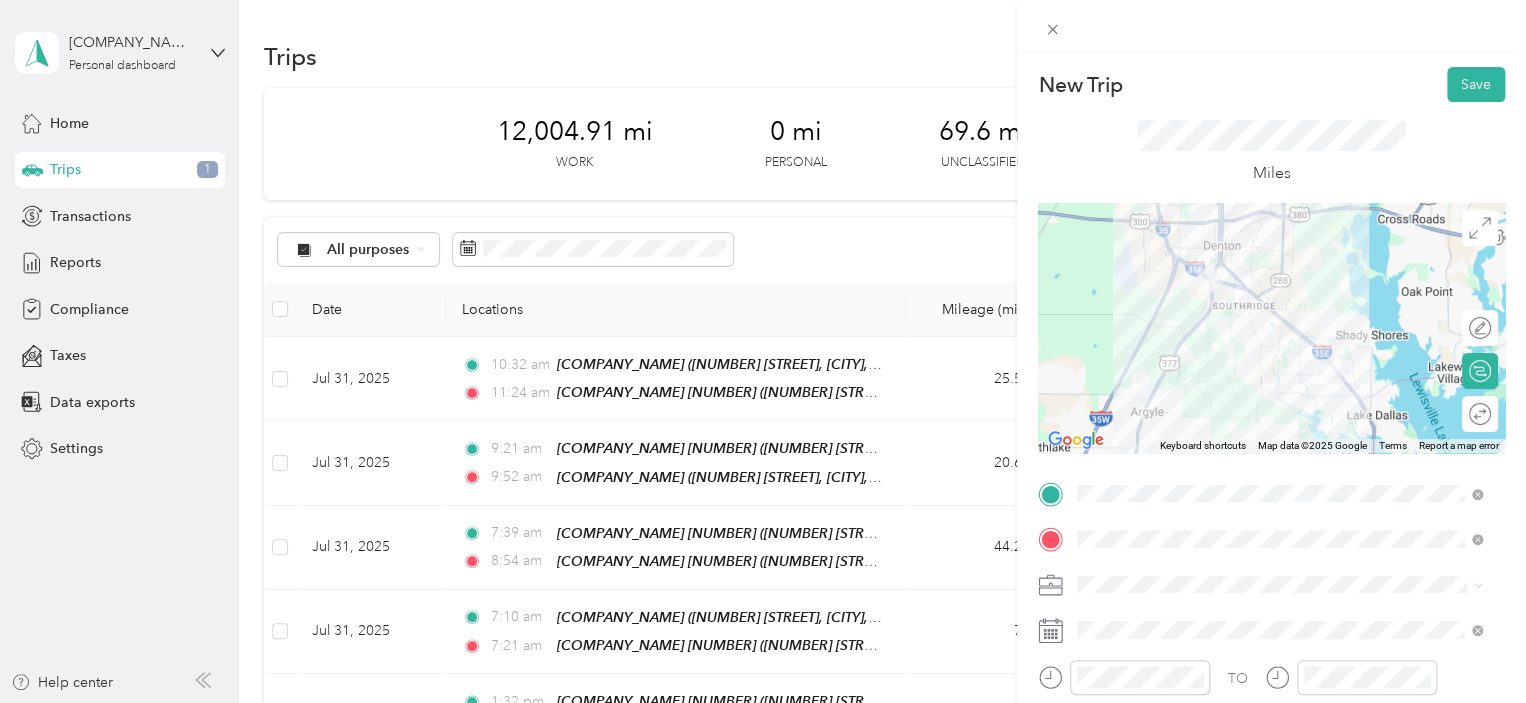 click on "Home Jump left by 75% End Jump right by 75% Page Up Jump up by 75% Page Down Jump down by 75% Keyboard shortcuts Map Data Map data ©[YEAR] Google Map data ©[YEAR] Google 5 km  Click to toggle between metric and imperial units Terms Report a map error Edit route Calculate route Round trip TO Add photo" at bounding box center [763, 351] 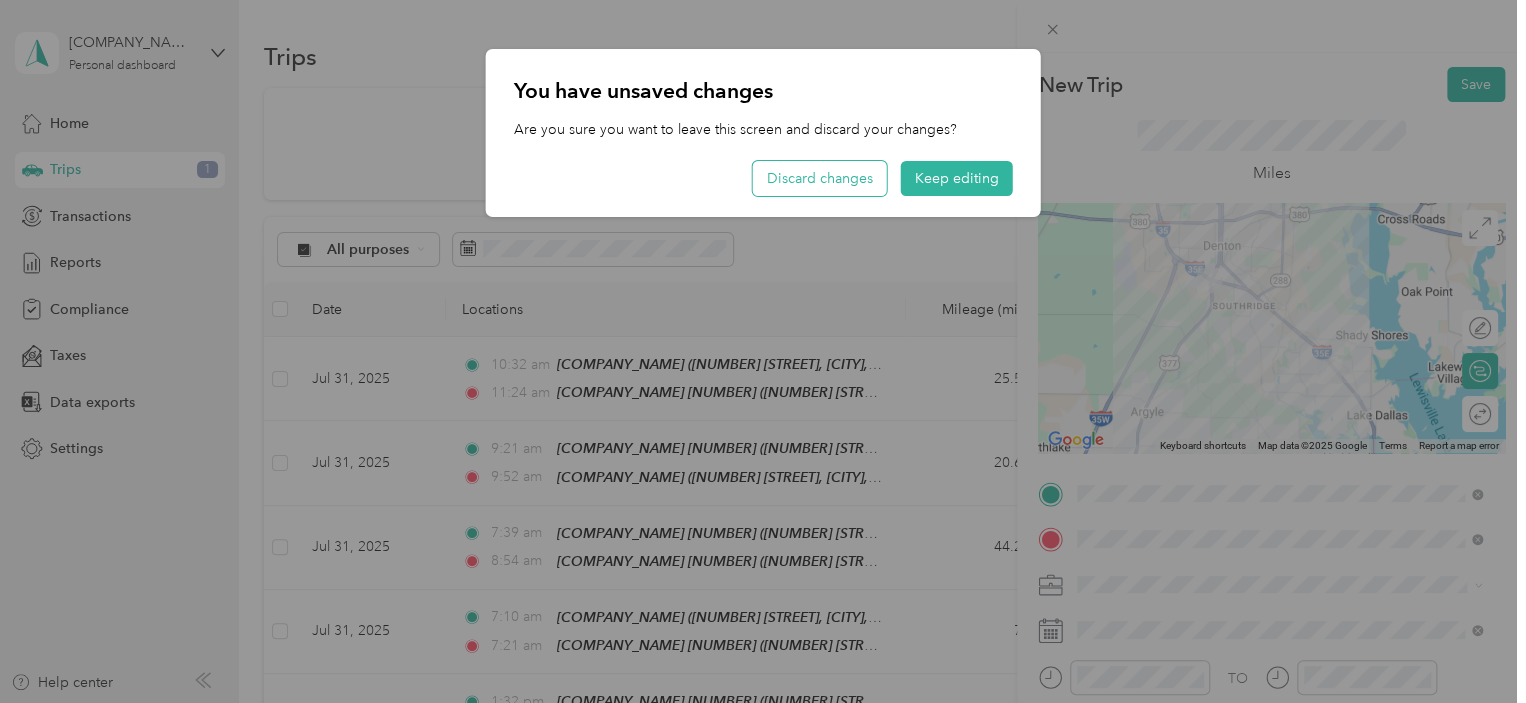 click on "Discard changes" at bounding box center (820, 178) 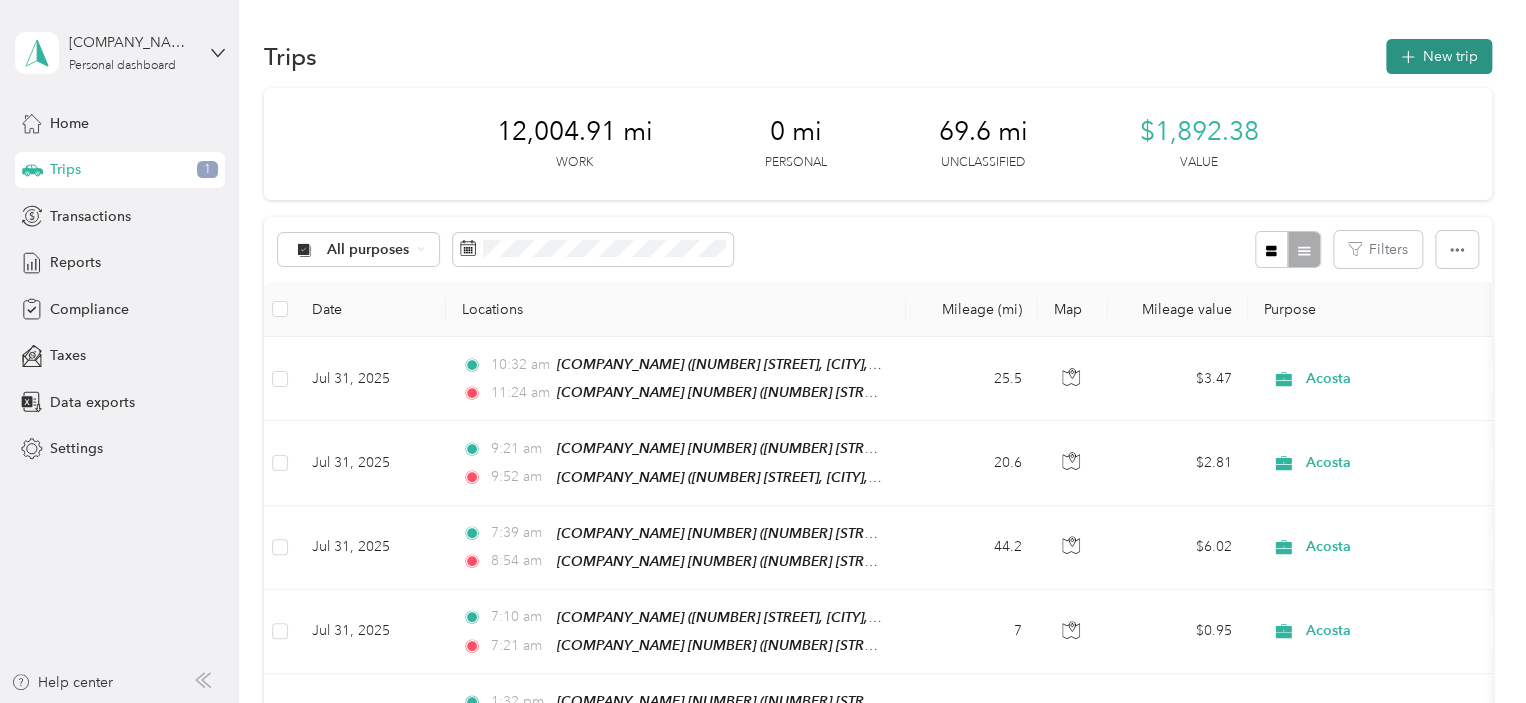 click 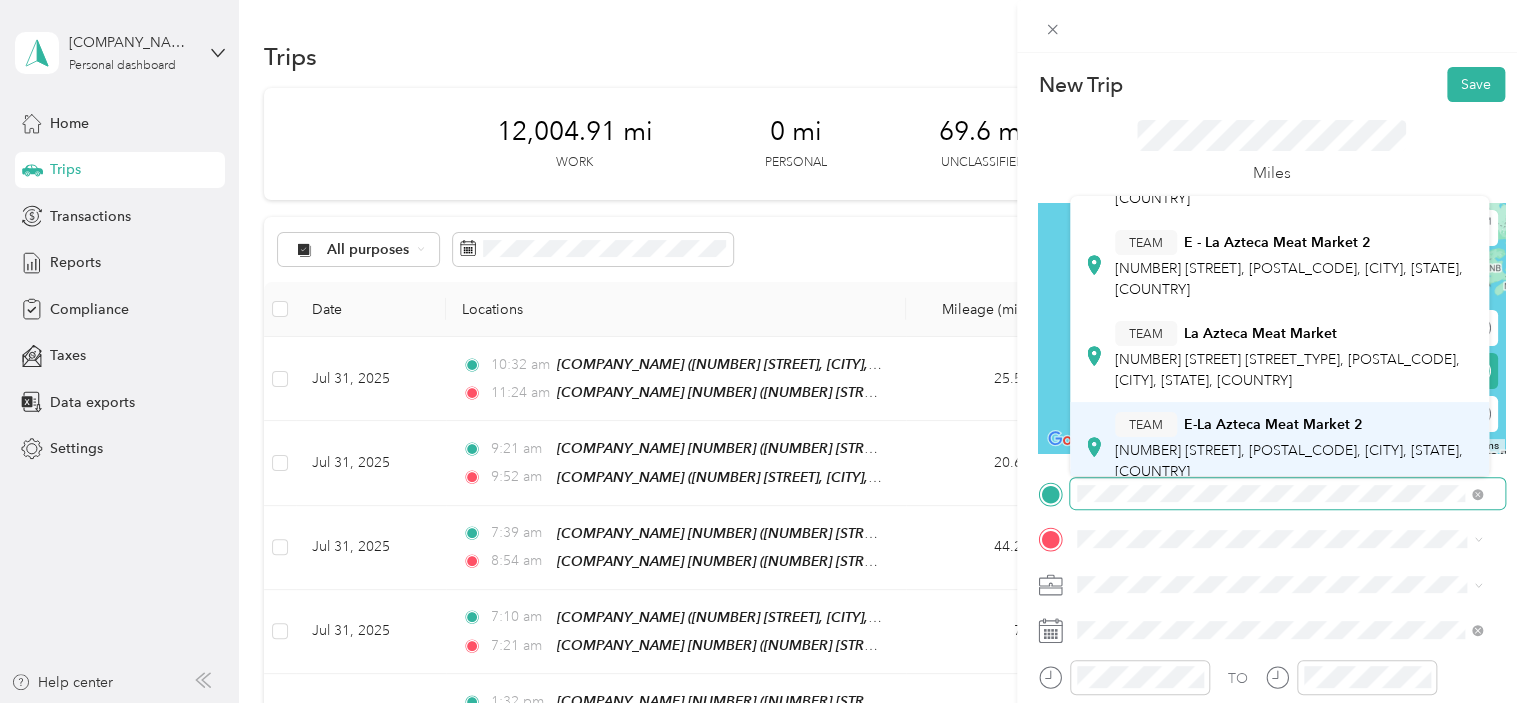 scroll, scrollTop: 400, scrollLeft: 0, axis: vertical 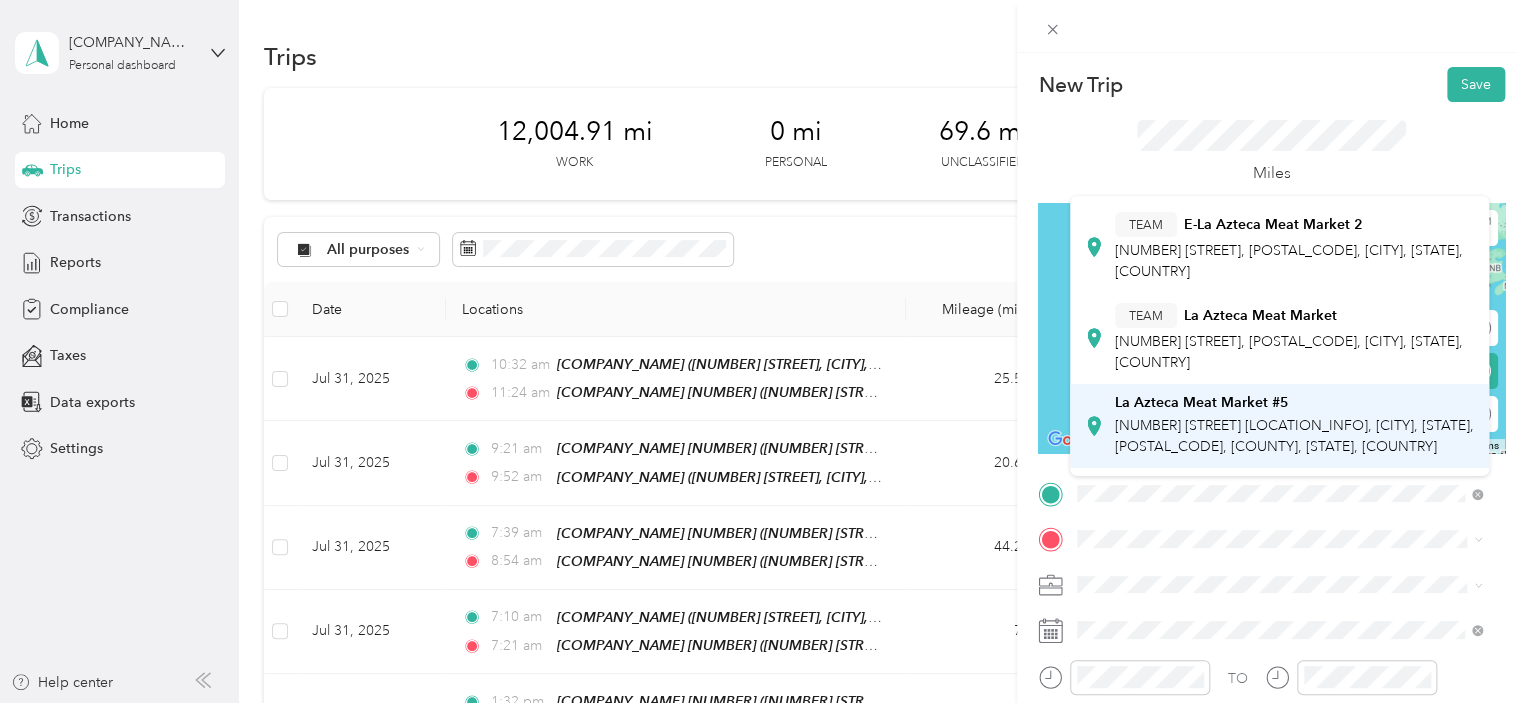 click on "[NUMBER] [STREET] [LOCATION_INFO], [CITY], [STATE], [POSTAL_CODE], [COUNTY], [STATE], [COUNTRY]" at bounding box center [1294, 436] 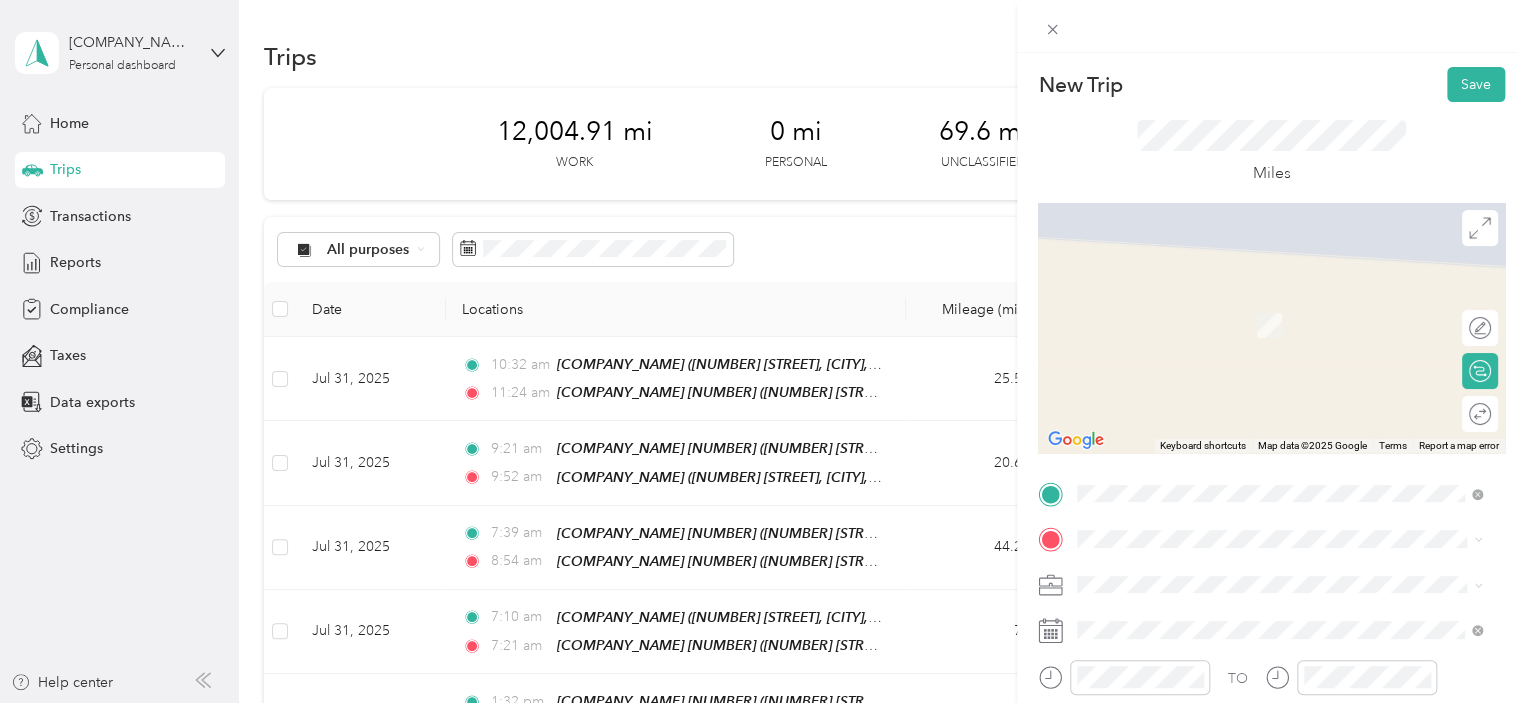 click on "[NUMBER] [STREET], [CITY], [STATE], [COUNTRY], [POSTAL_CODE], [COUNTY], [STATE], [COUNTRY]" at bounding box center (1276, 426) 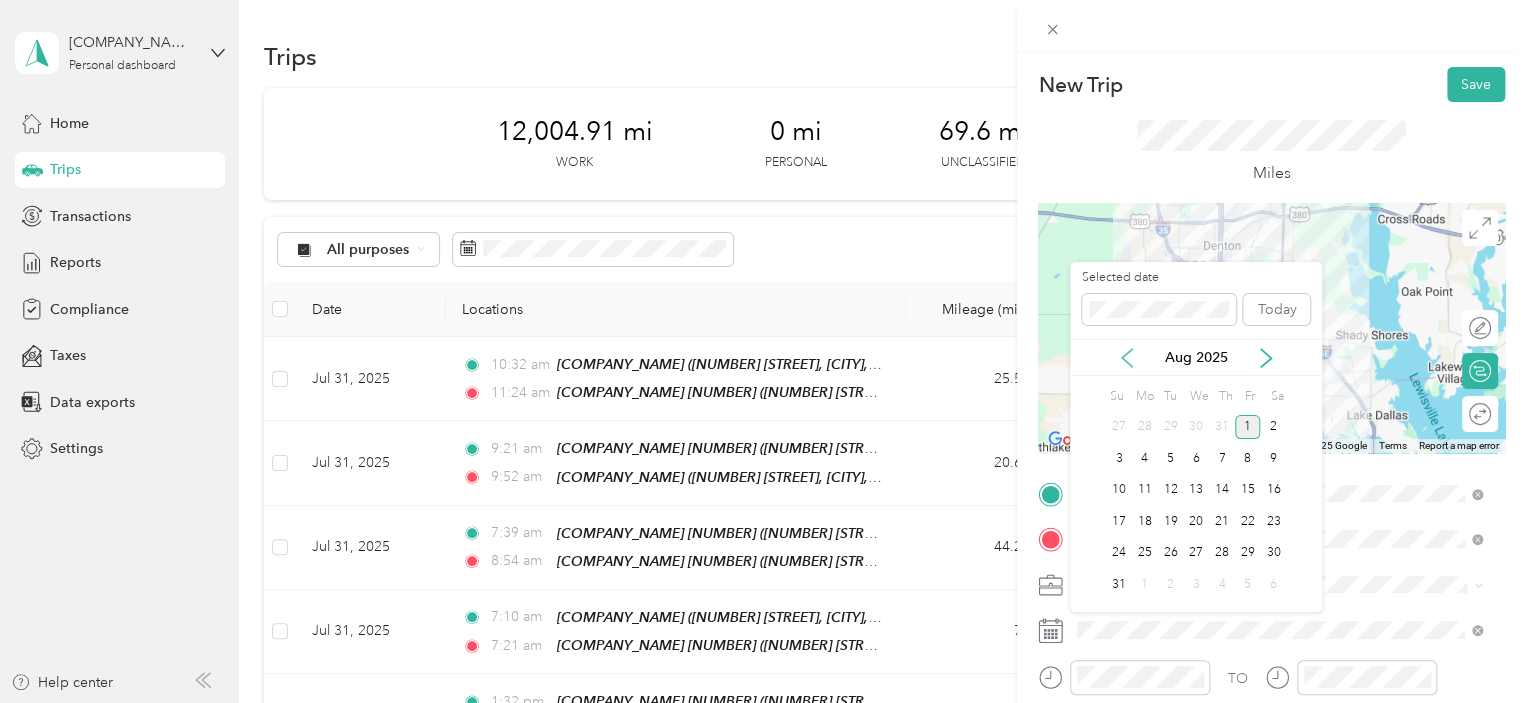 click 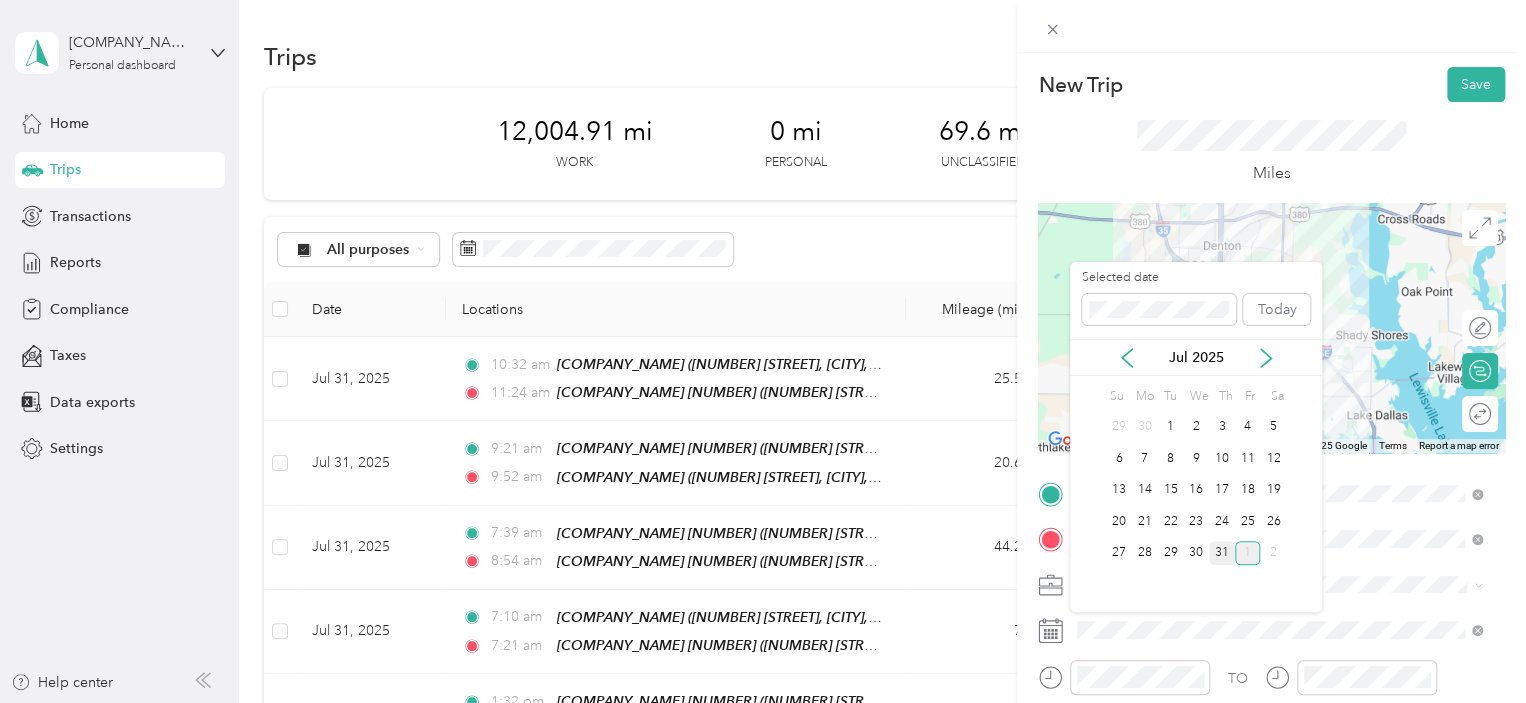click on "31" at bounding box center (1222, 553) 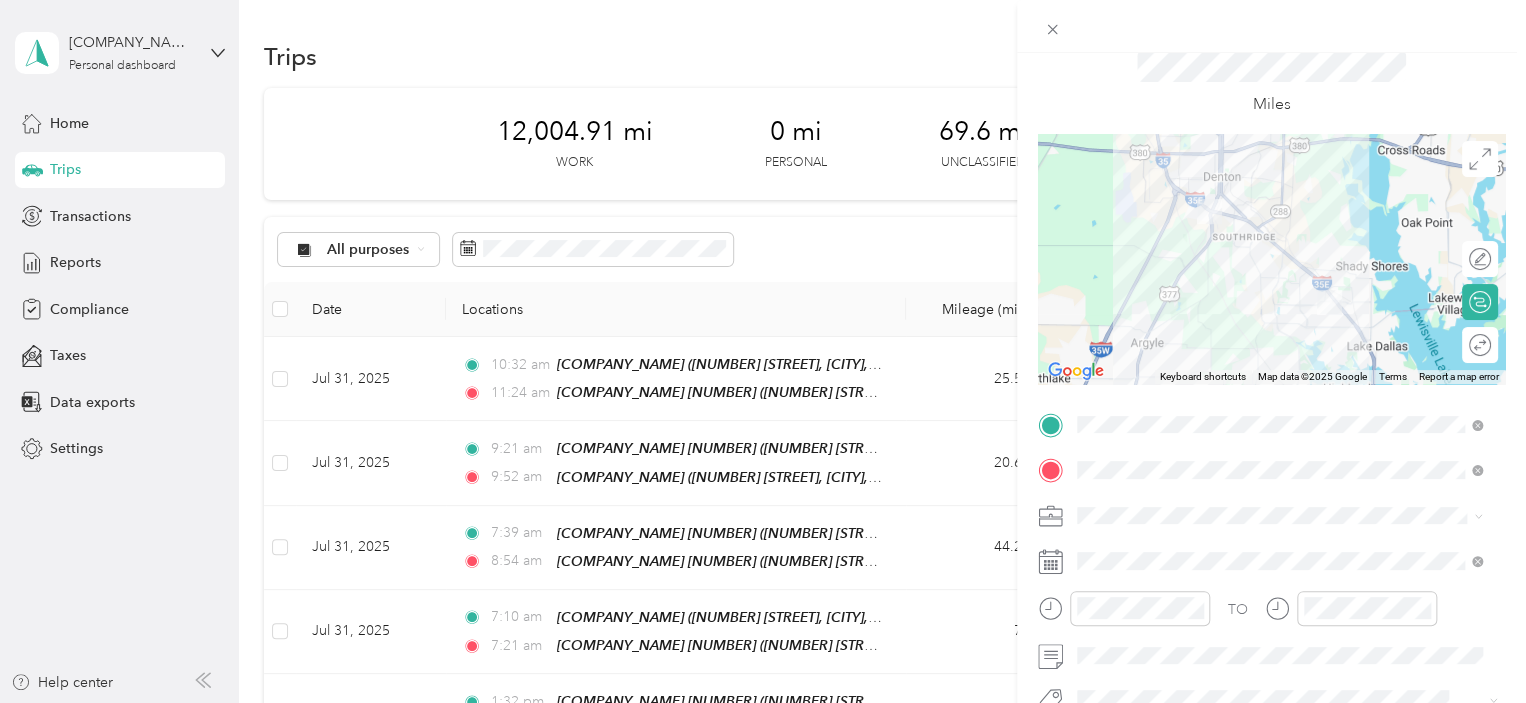 scroll, scrollTop: 200, scrollLeft: 0, axis: vertical 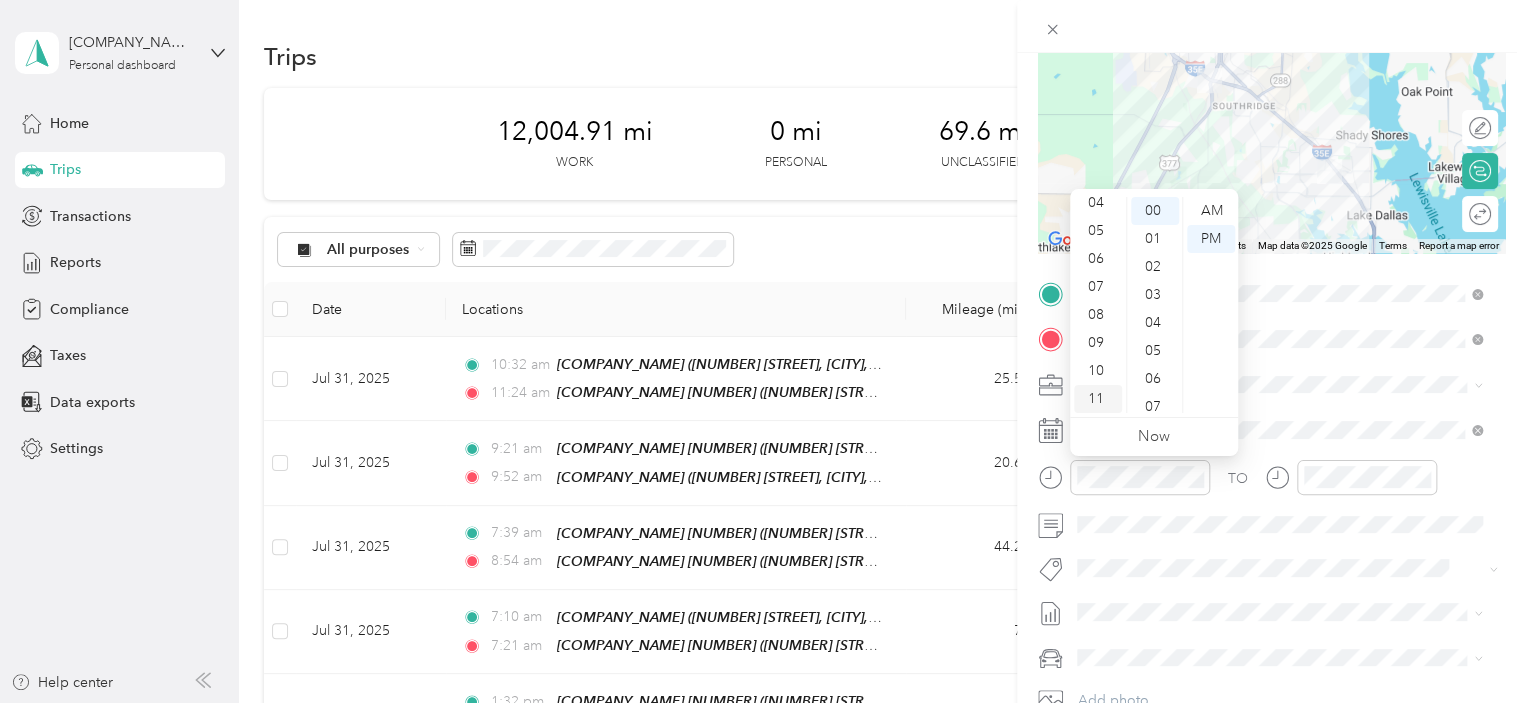 click on "11" at bounding box center [1098, 399] 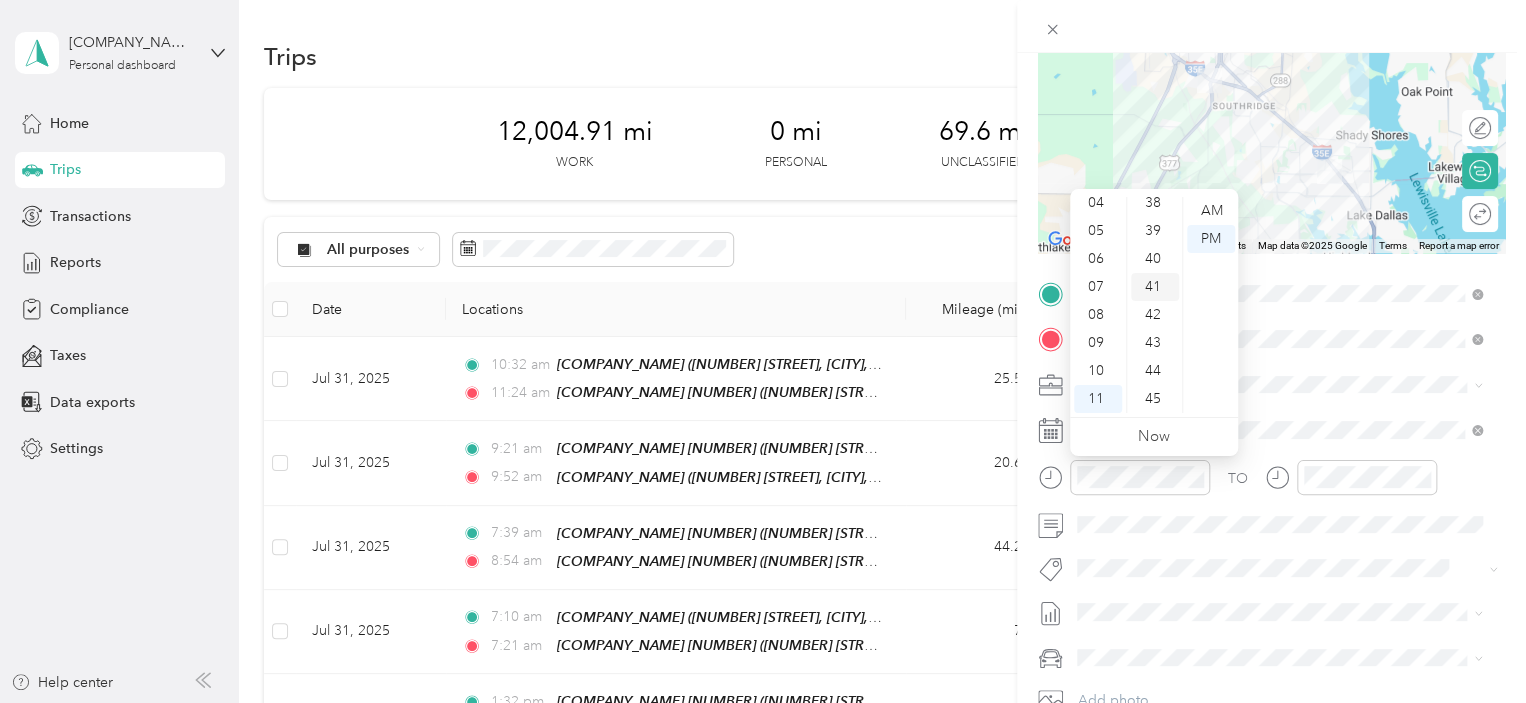 scroll, scrollTop: 1300, scrollLeft: 0, axis: vertical 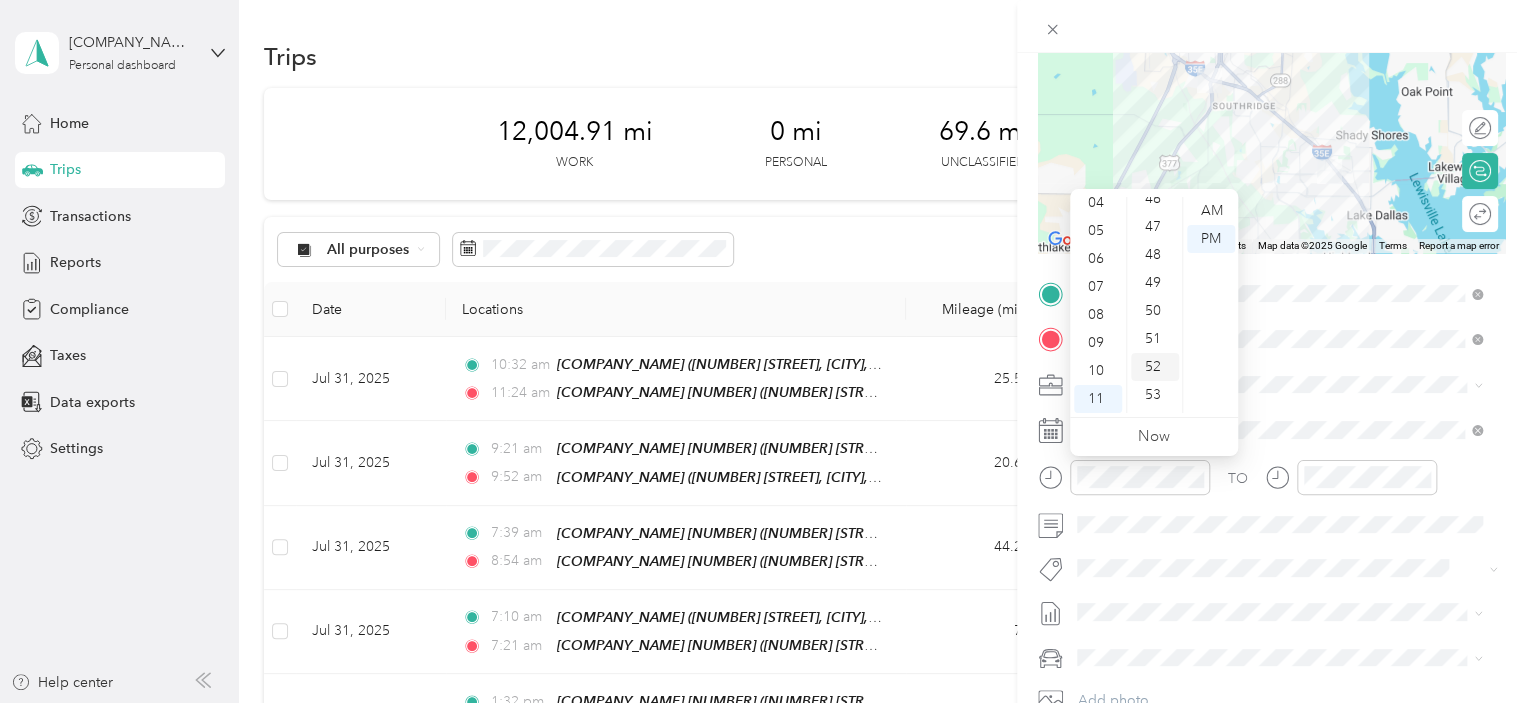 click on "52" at bounding box center (1155, 367) 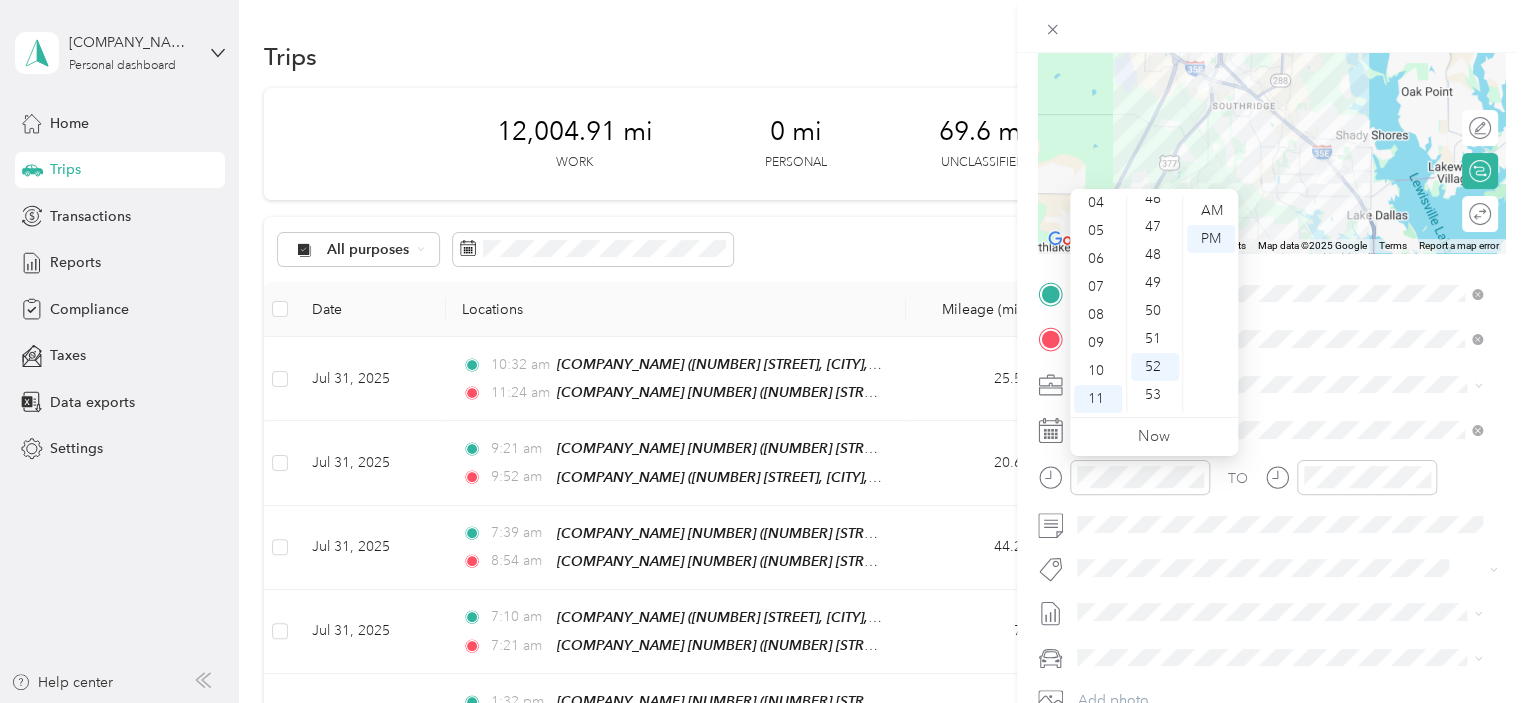 scroll, scrollTop: 1456, scrollLeft: 0, axis: vertical 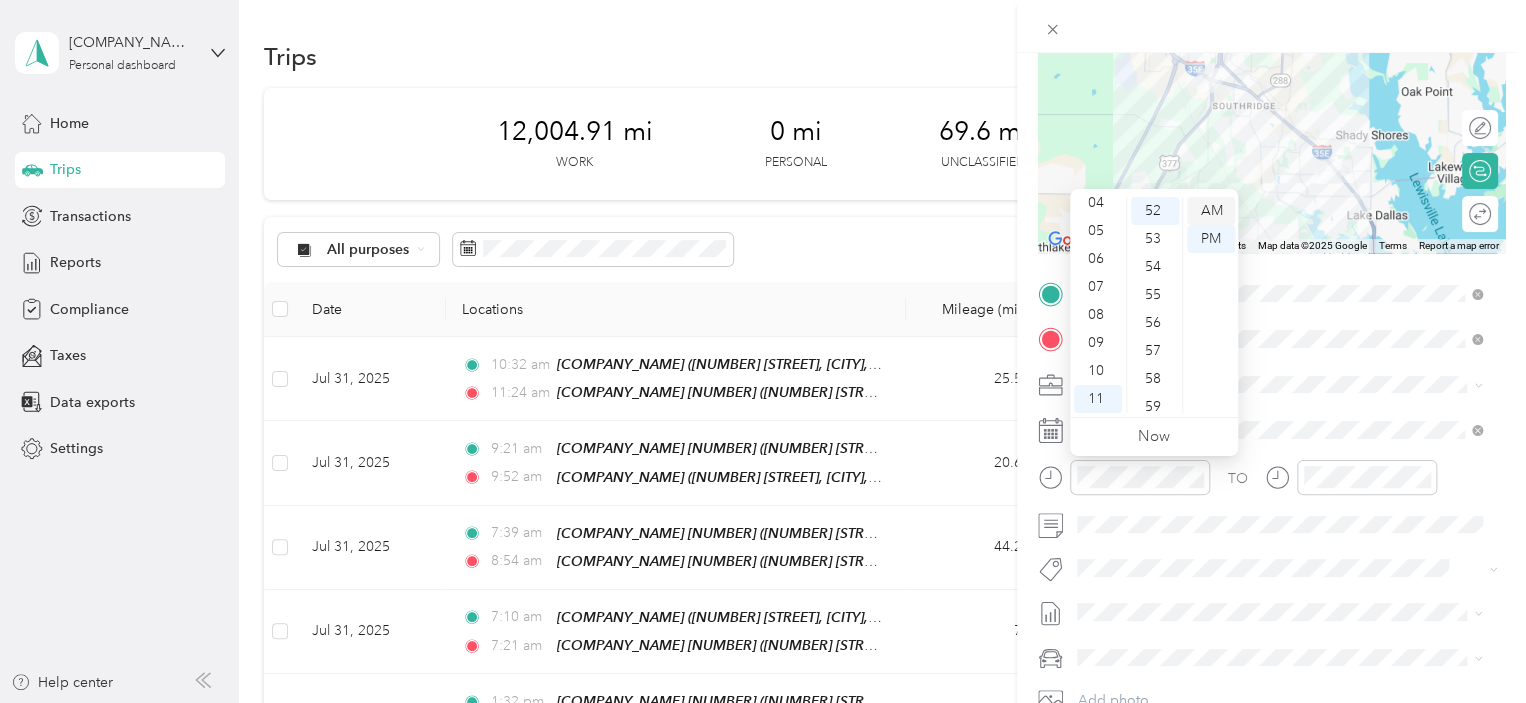 click on "AM" at bounding box center (1211, 211) 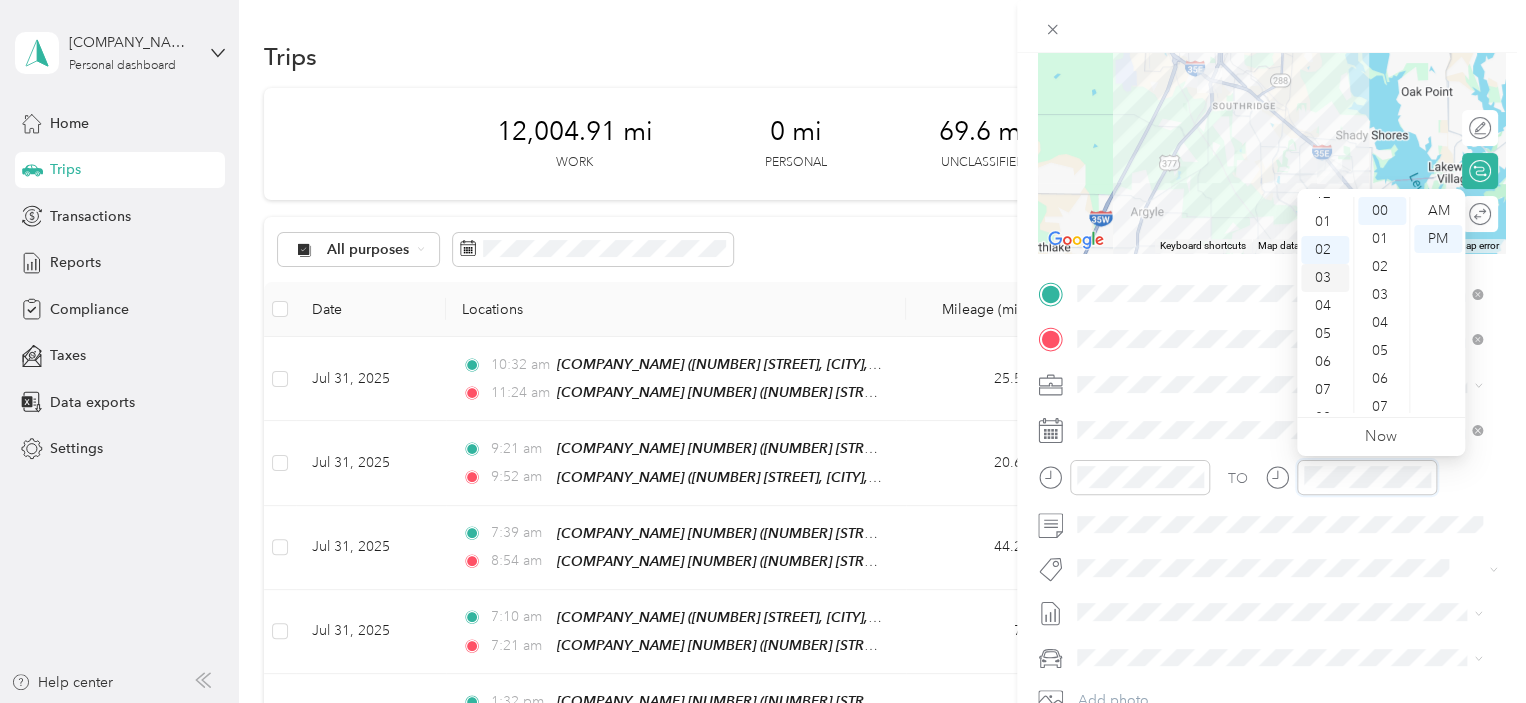 scroll, scrollTop: 0, scrollLeft: 0, axis: both 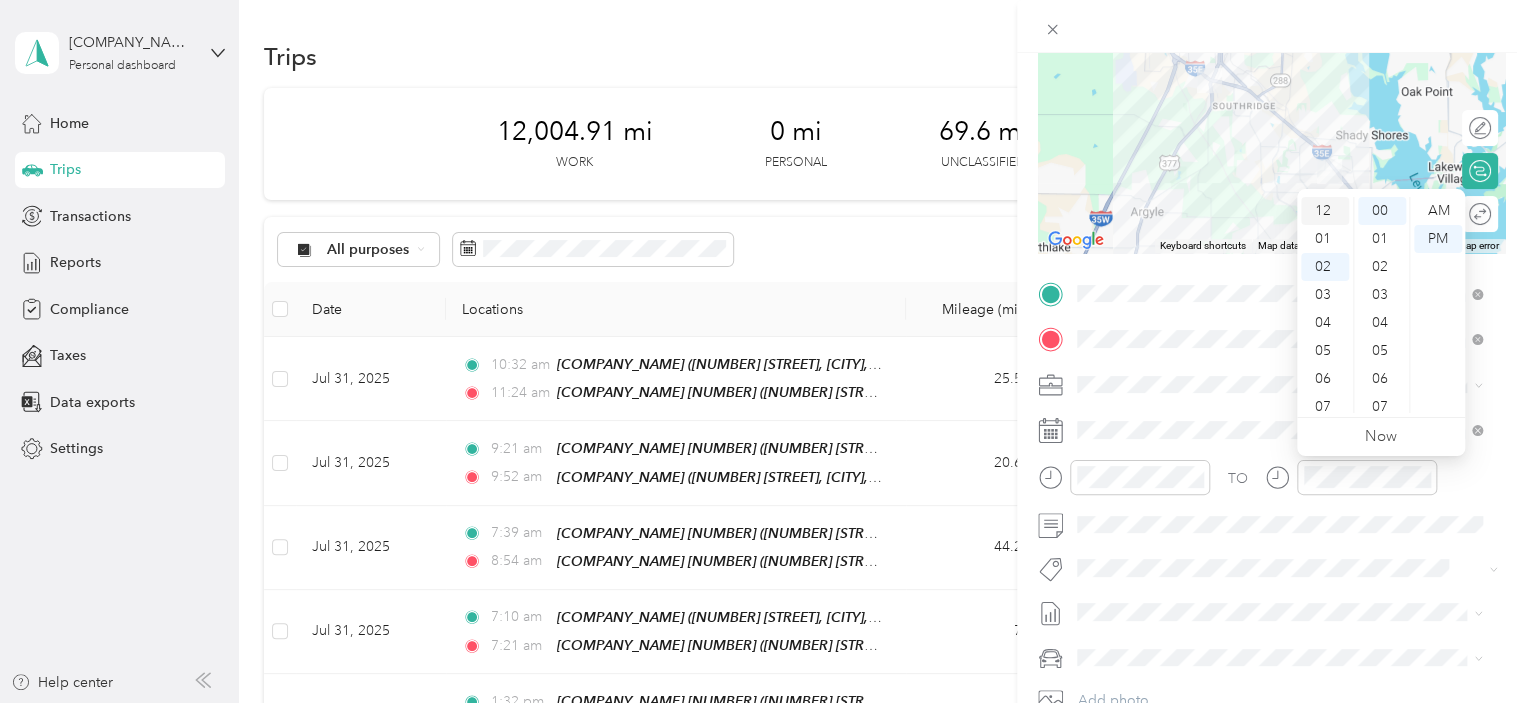 click on "12" at bounding box center (1325, 211) 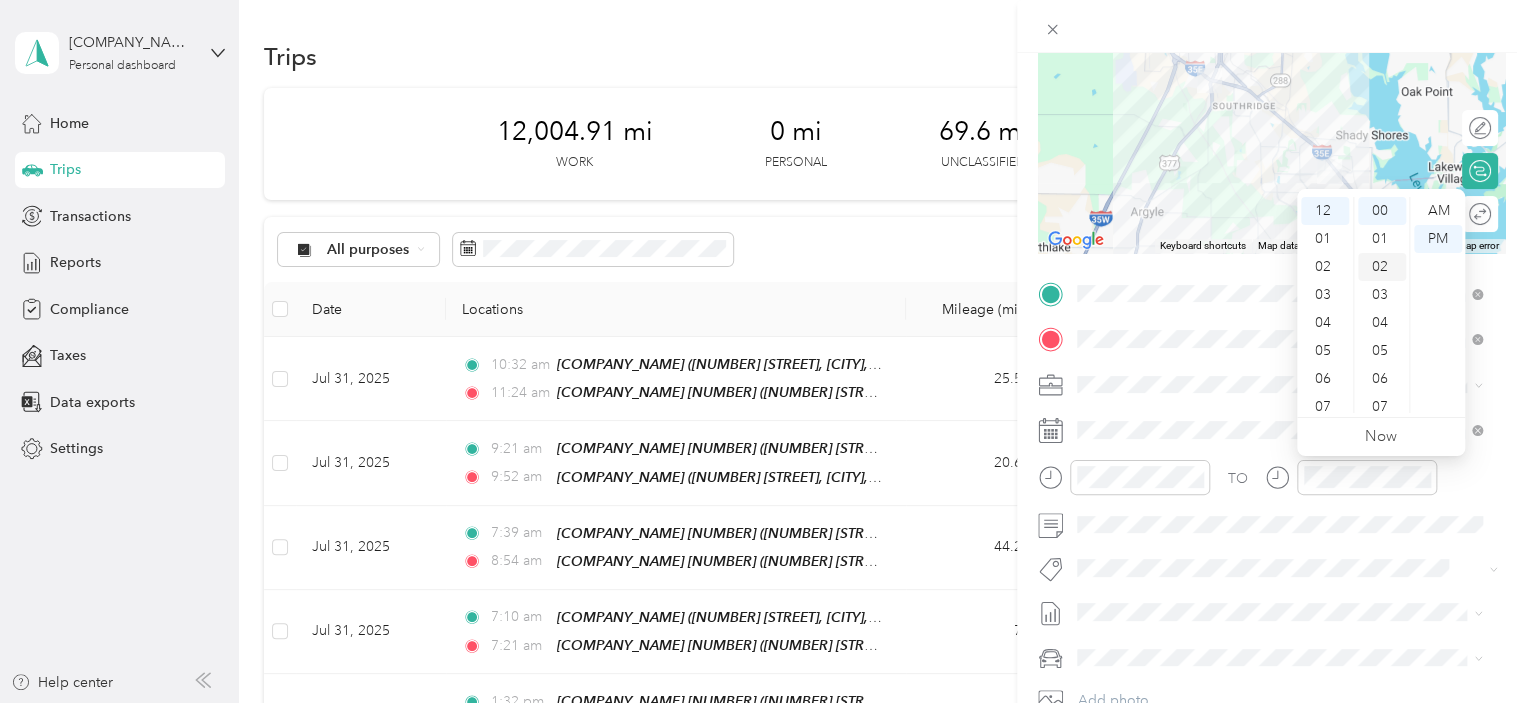 click on "02" at bounding box center (1382, 267) 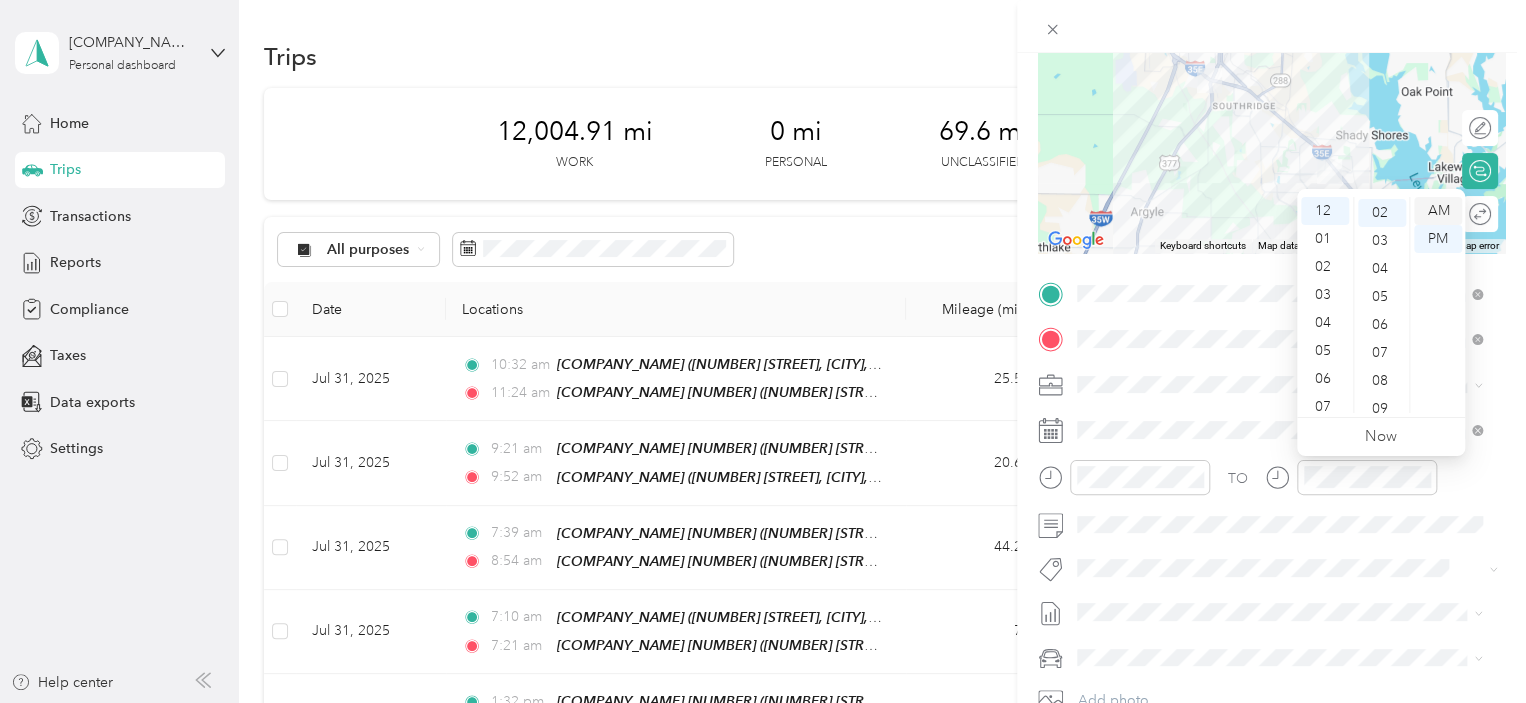 scroll, scrollTop: 56, scrollLeft: 0, axis: vertical 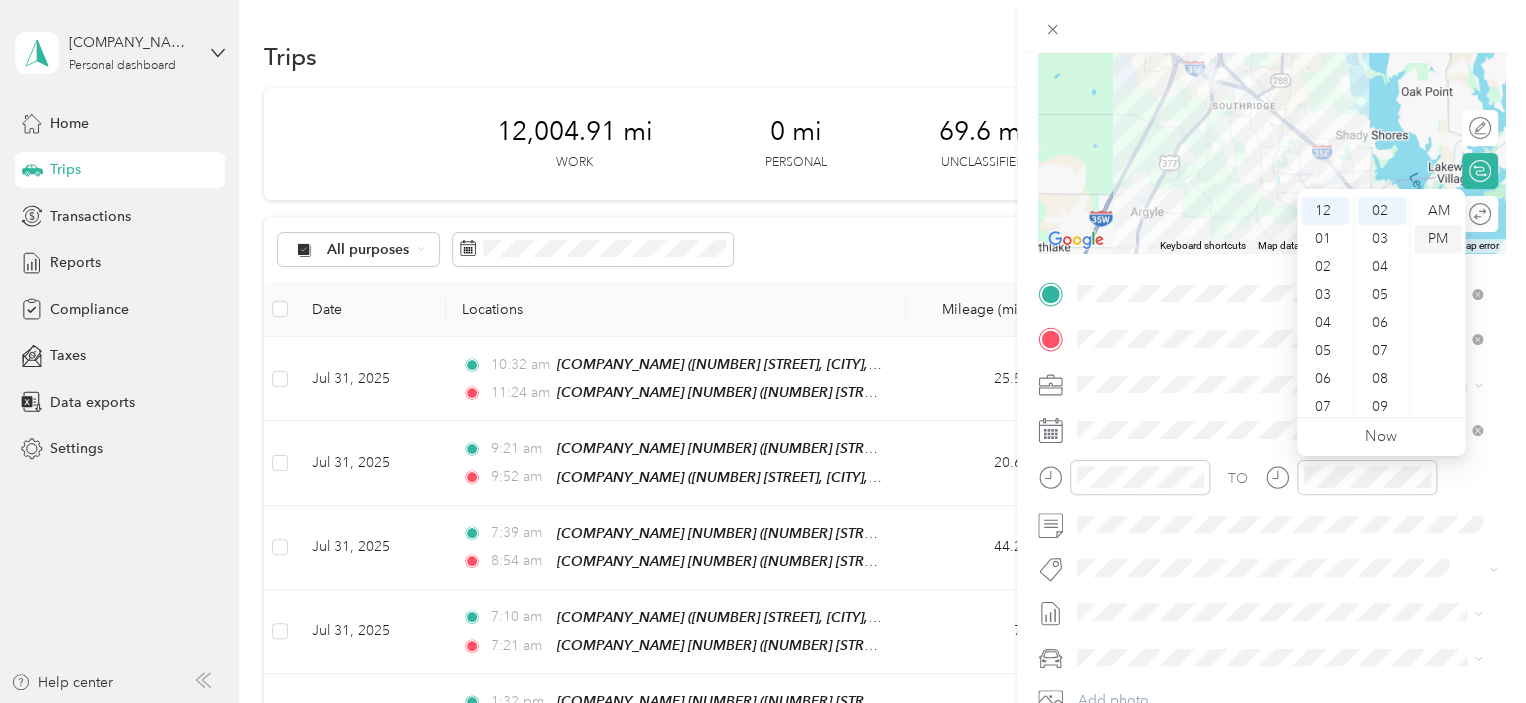 click on "PM" at bounding box center [1438, 239] 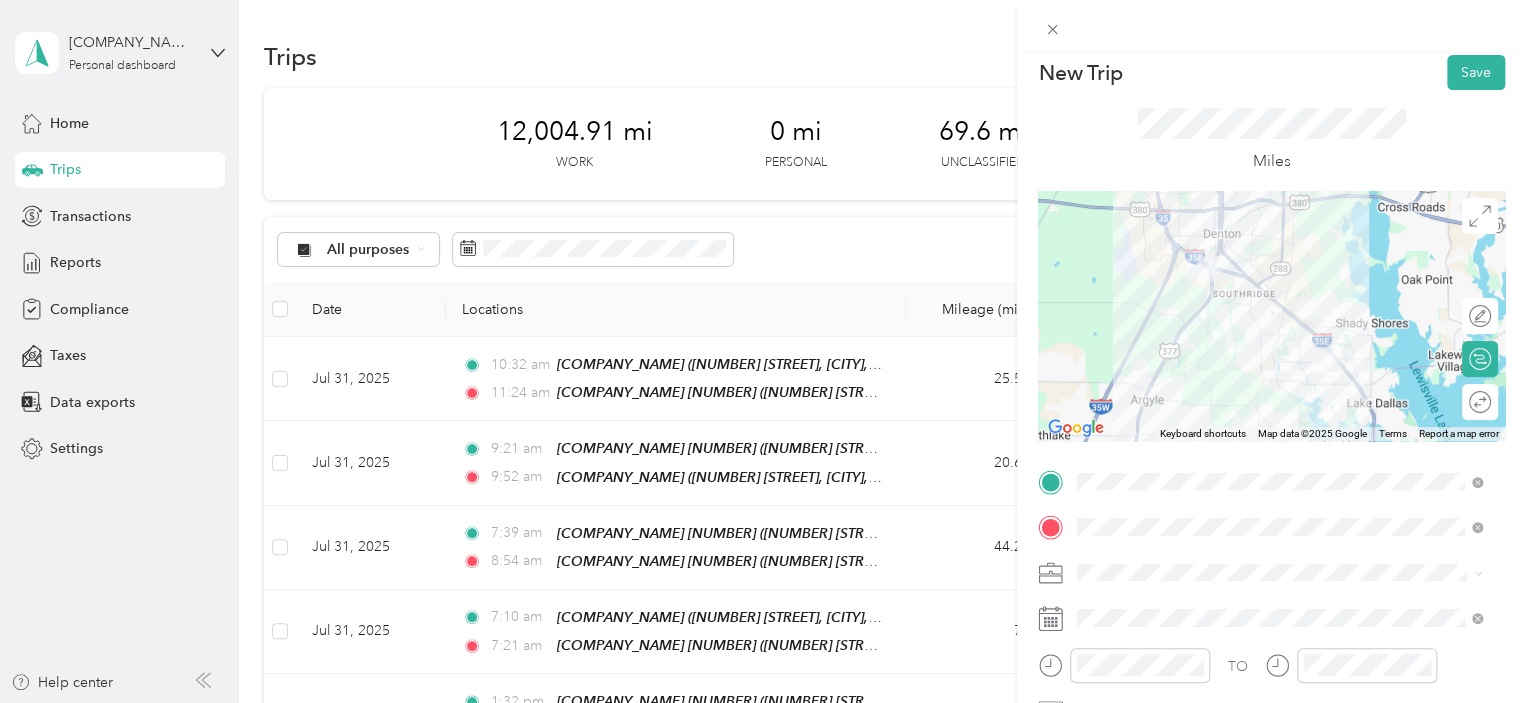 scroll, scrollTop: 0, scrollLeft: 0, axis: both 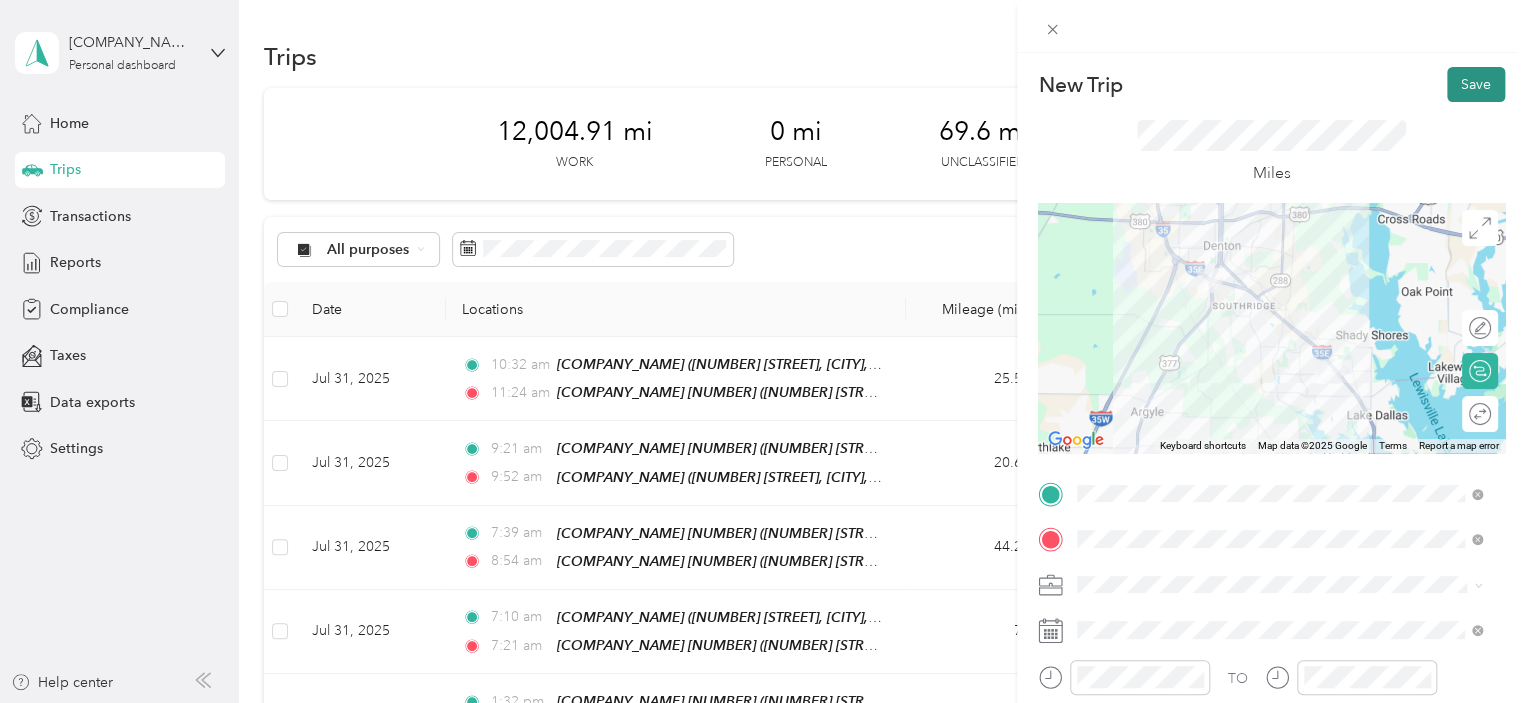 click on "Save" at bounding box center (1476, 84) 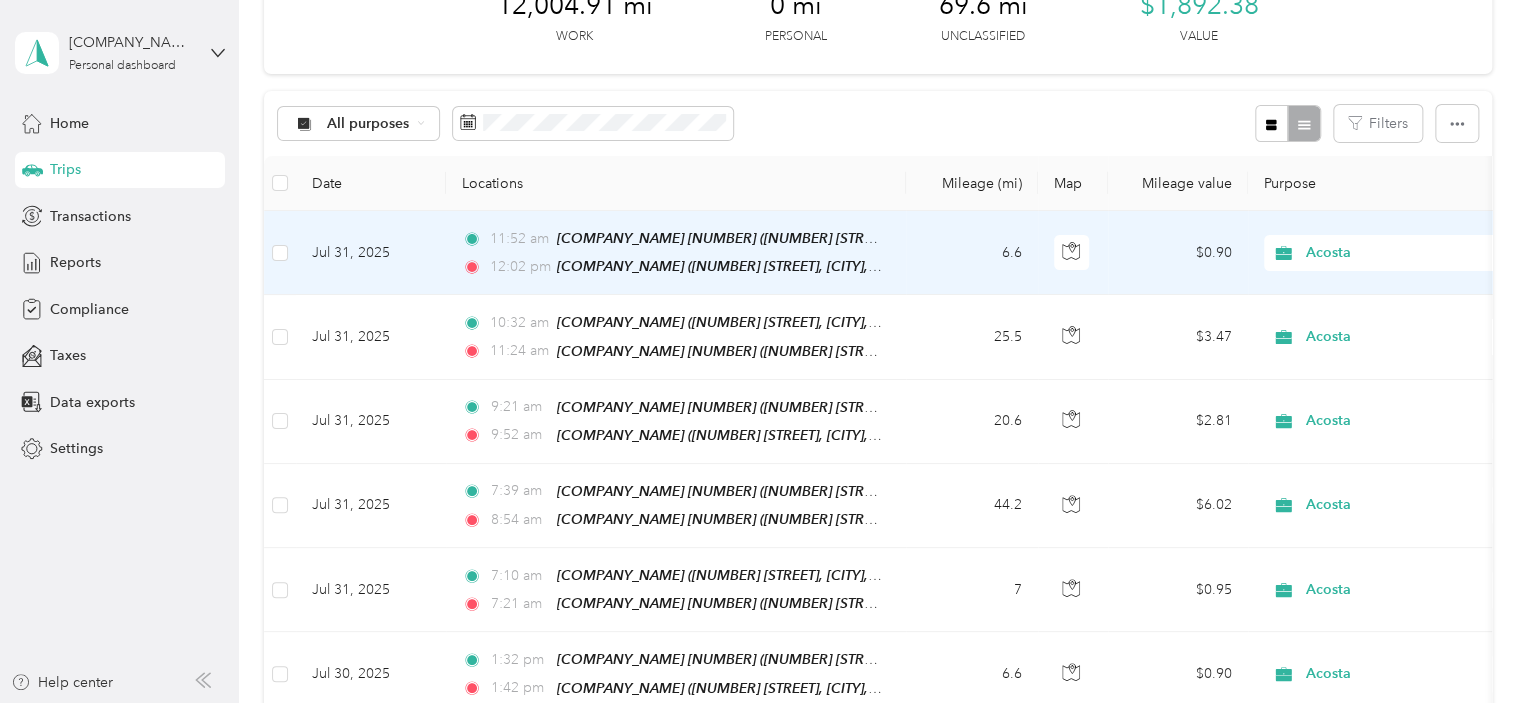 scroll, scrollTop: 0, scrollLeft: 0, axis: both 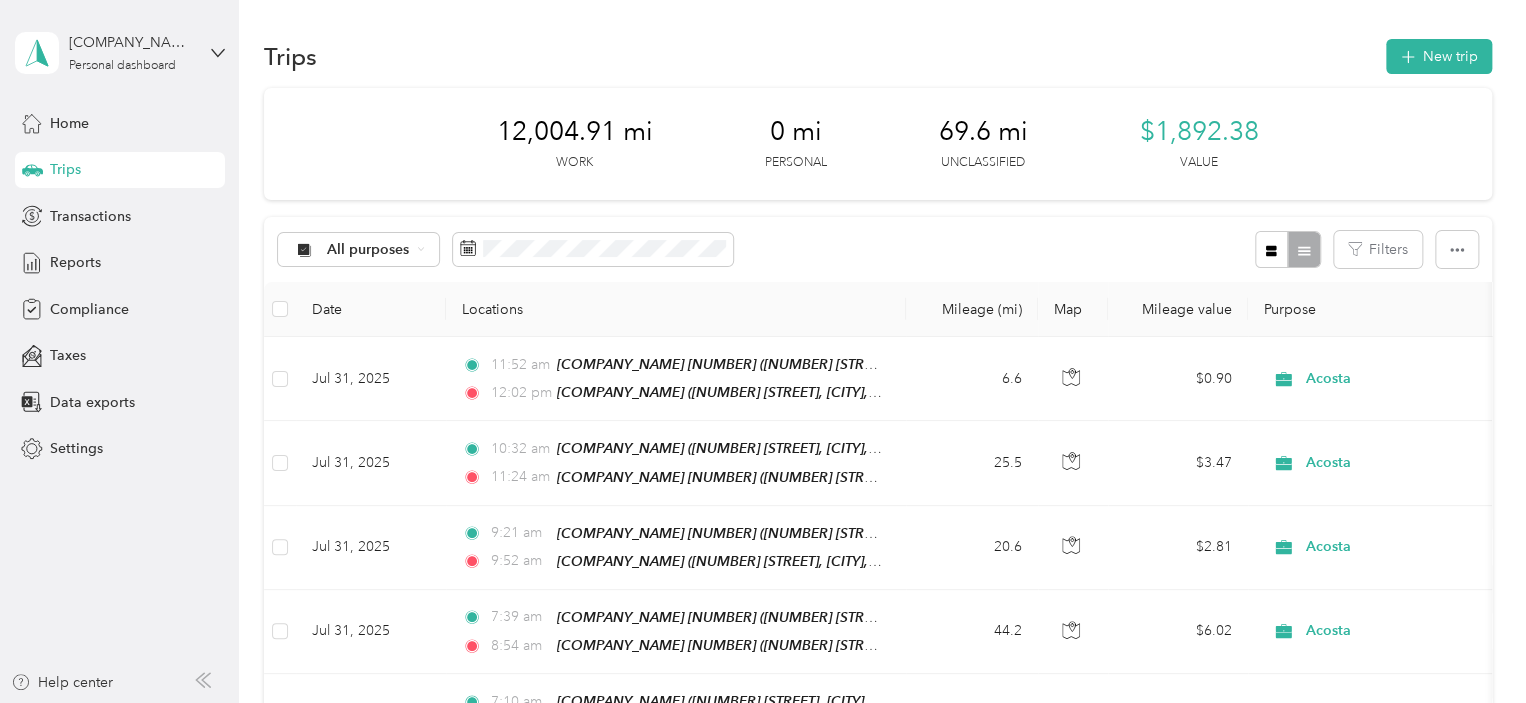 click on "Trips" at bounding box center [120, 170] 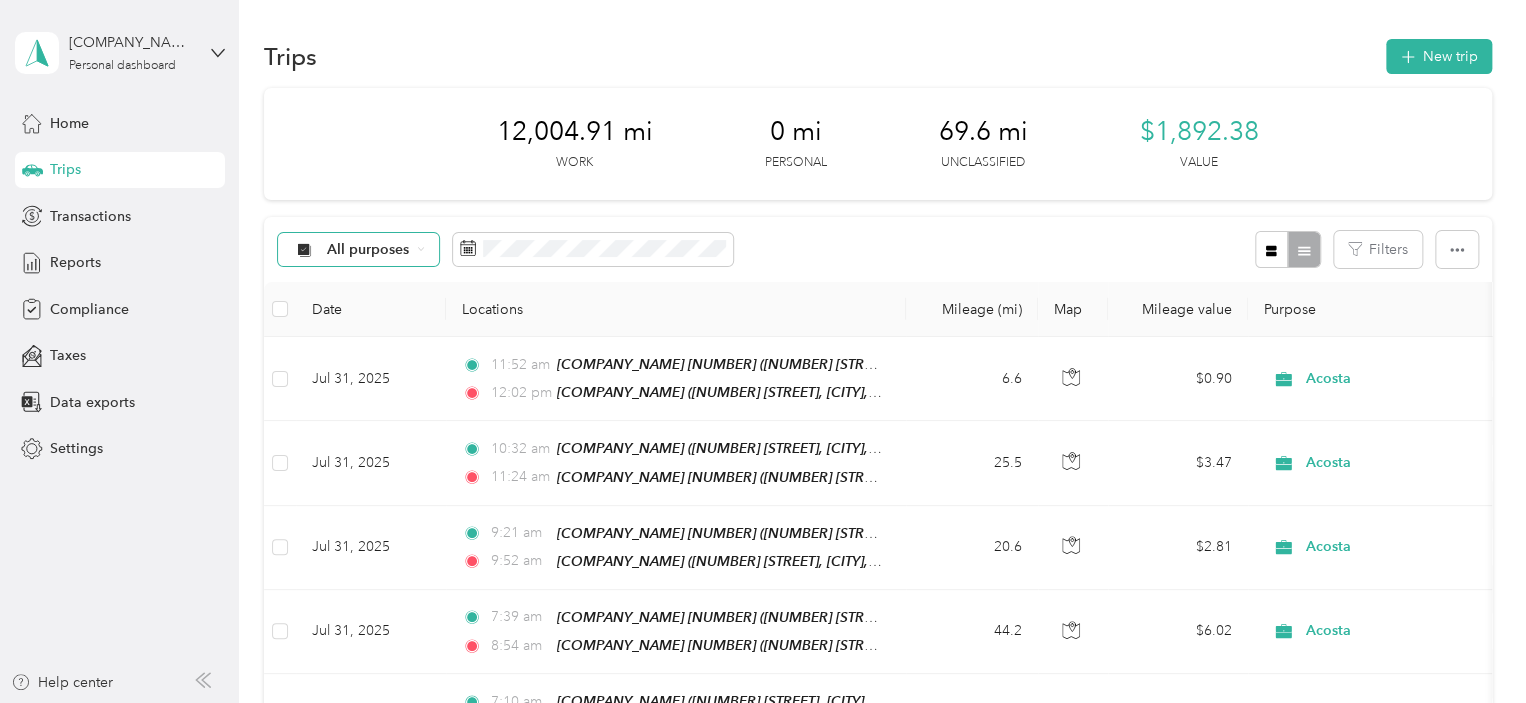 click on "All purposes" at bounding box center [368, 250] 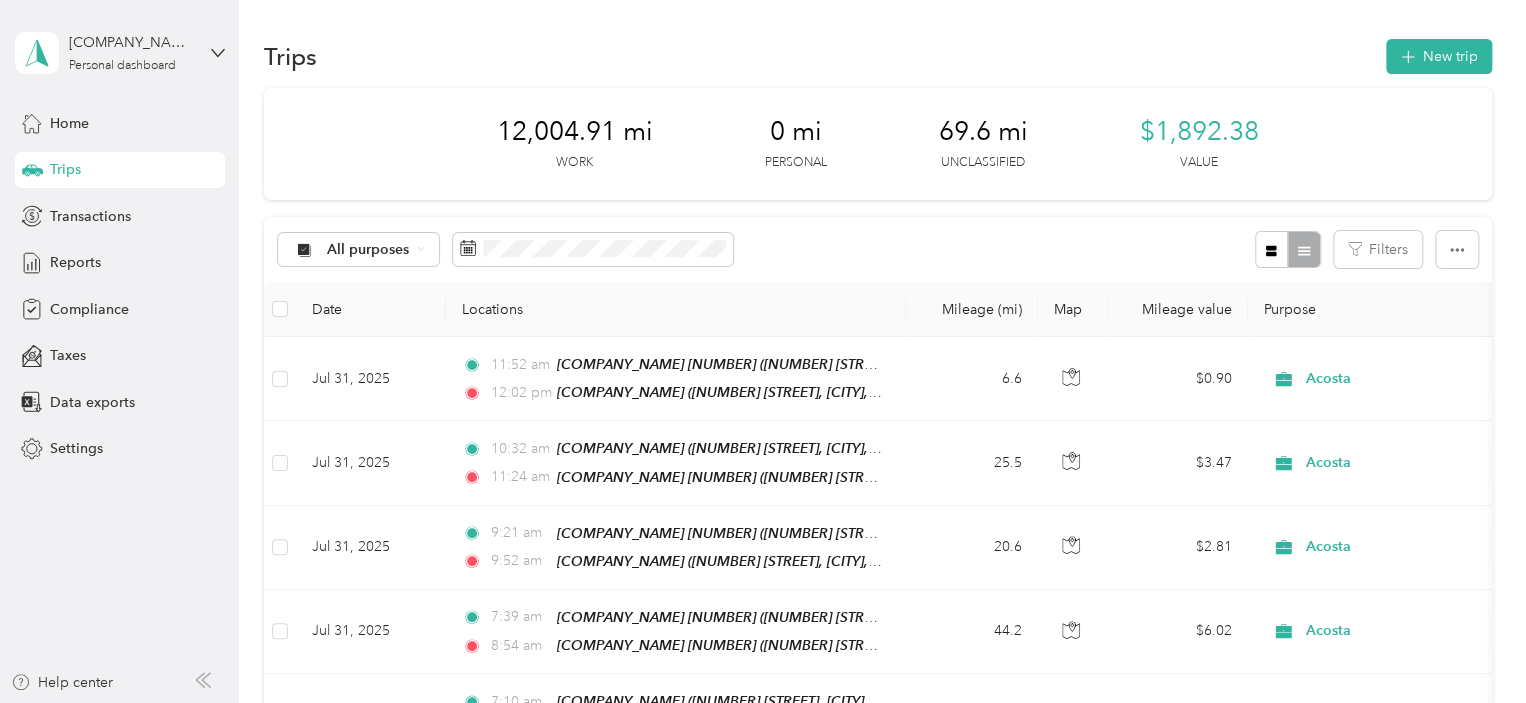click on "Unclassified" at bounding box center [358, 320] 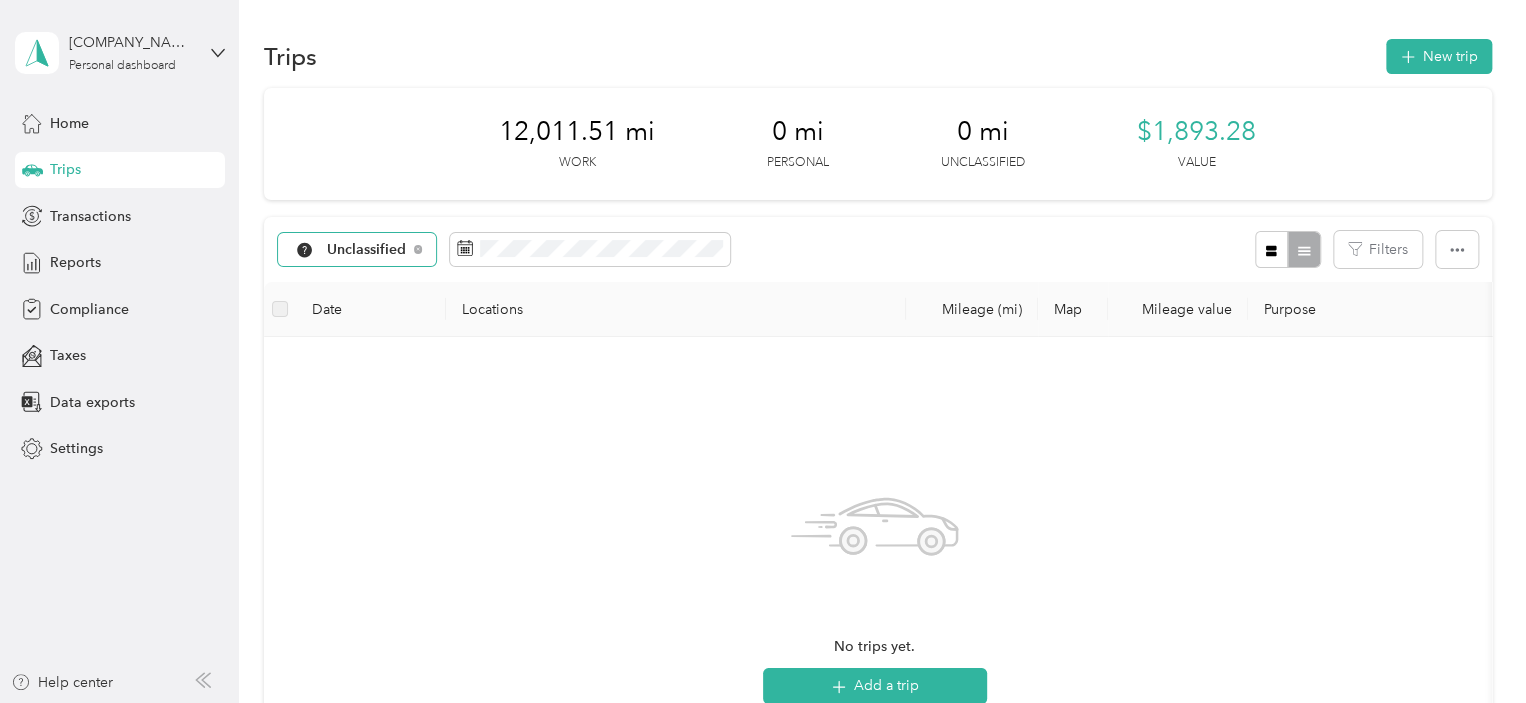 click on "Unclassified" at bounding box center [367, 250] 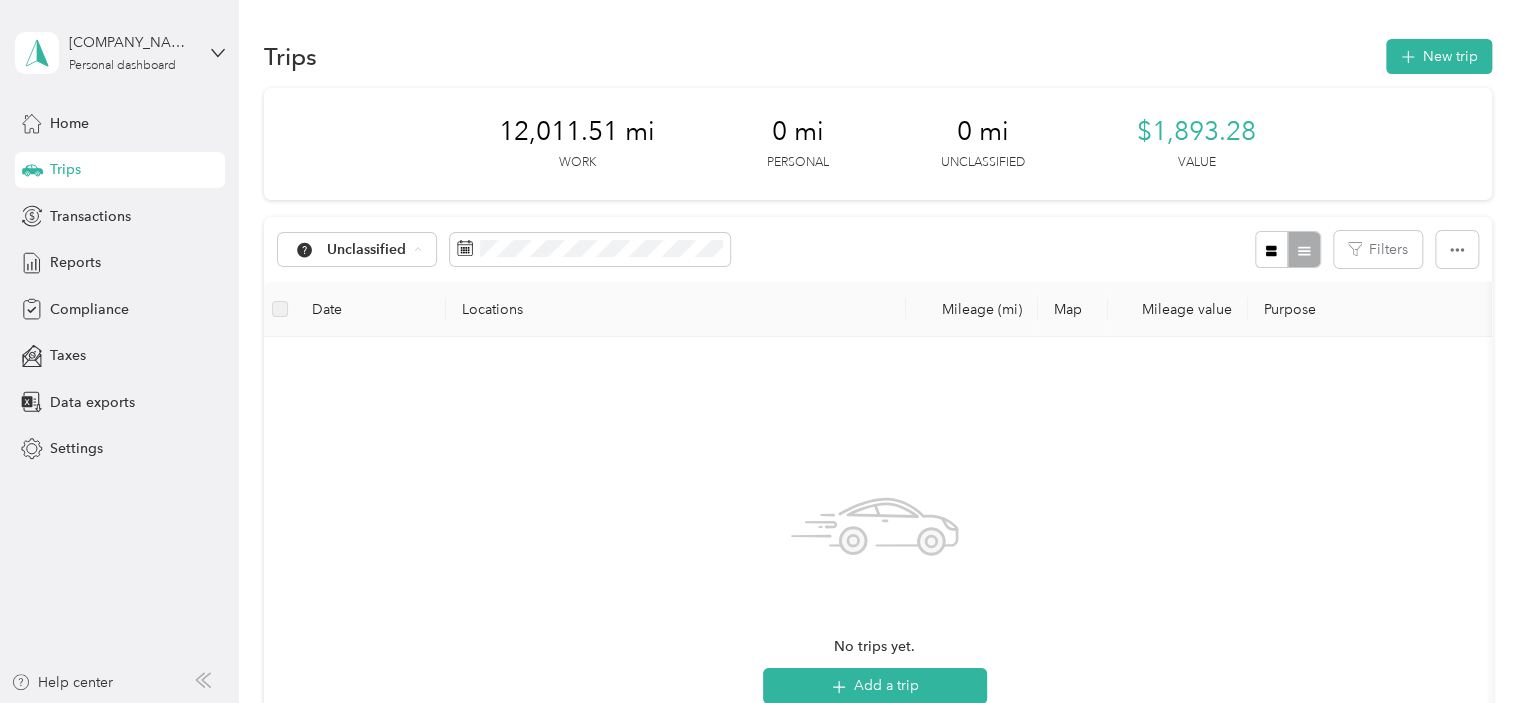 click on "All purposes" at bounding box center [379, 285] 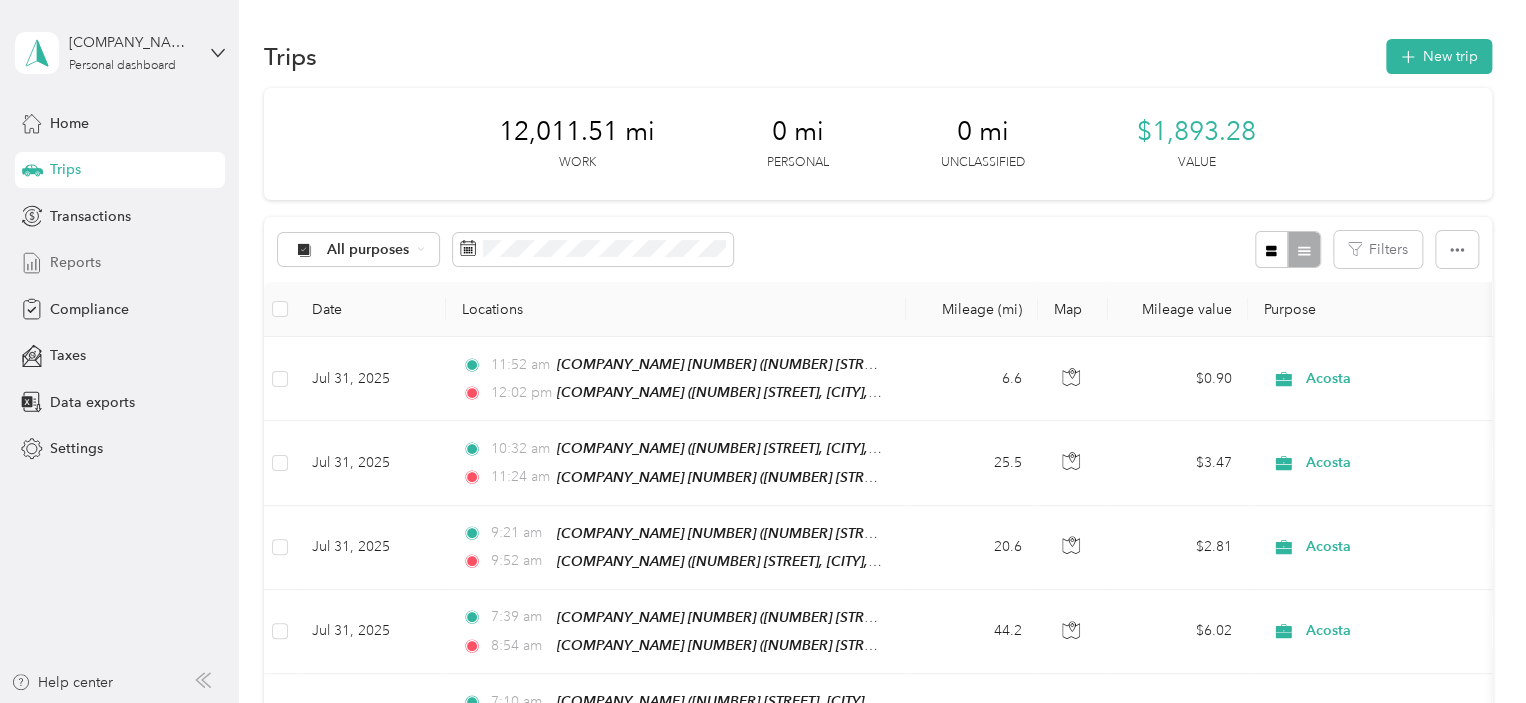 click on "Reports" at bounding box center [75, 262] 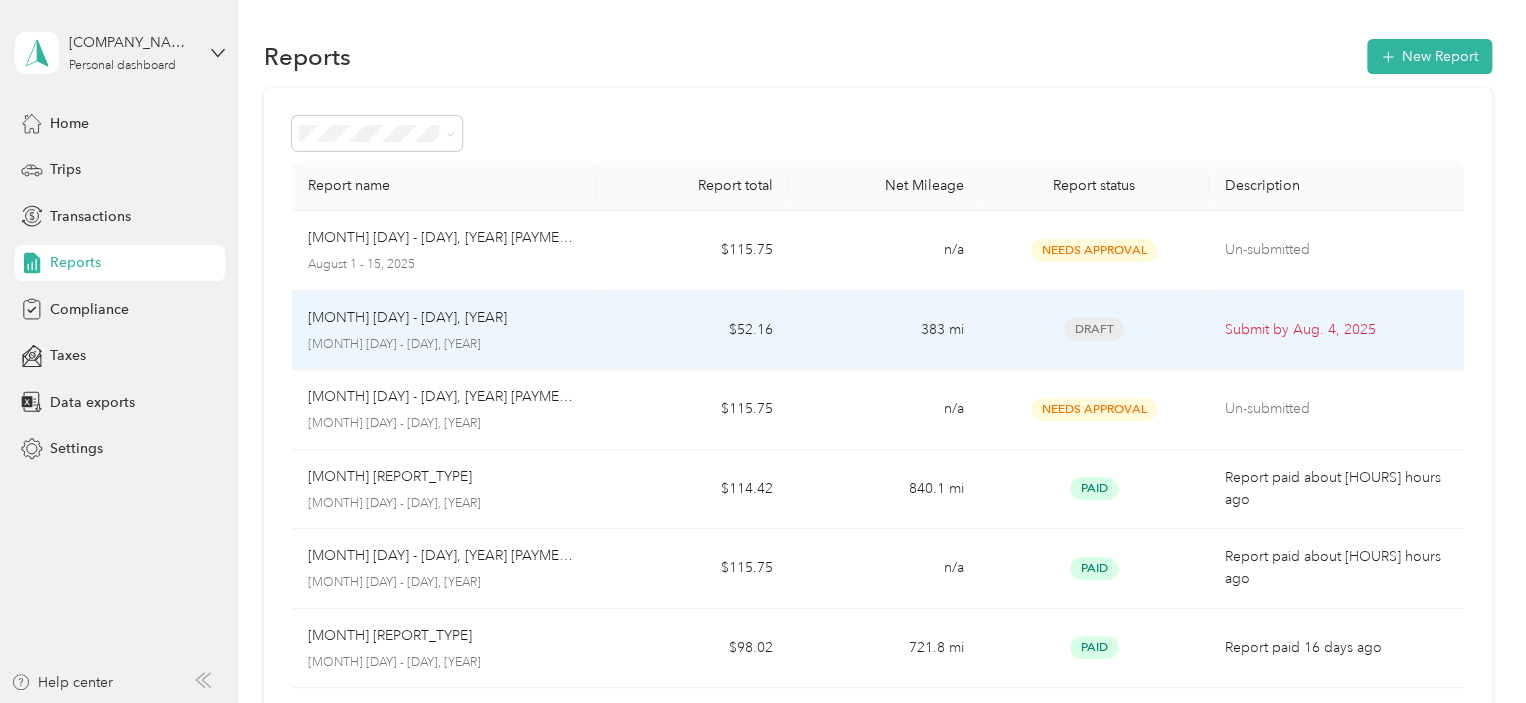 click on "[MONTH] [DAY] - [DAY], [YEAR]" at bounding box center (445, 345) 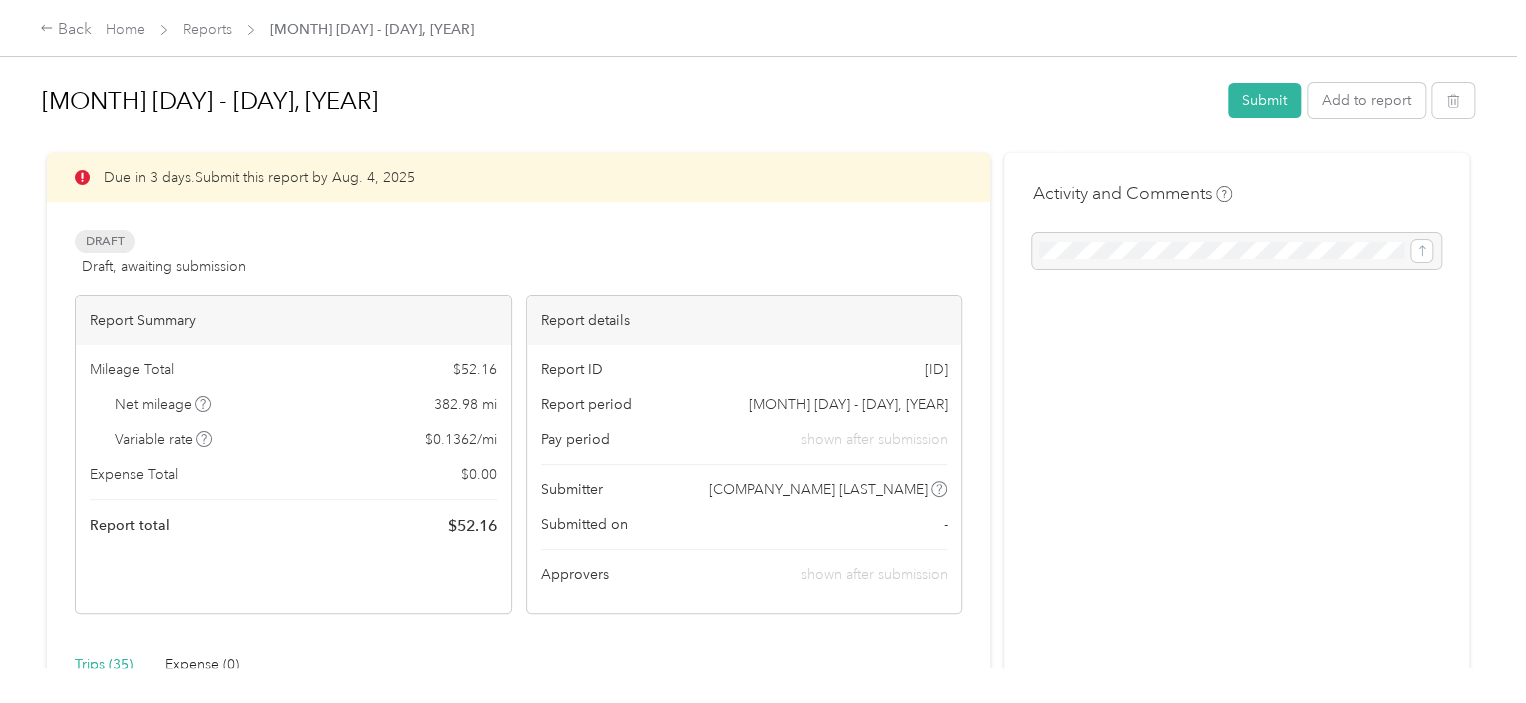 click on "Due in [DAYS] days. Submit this report by [MONTH]. [DAY], [YEAR]" at bounding box center [518, 177] 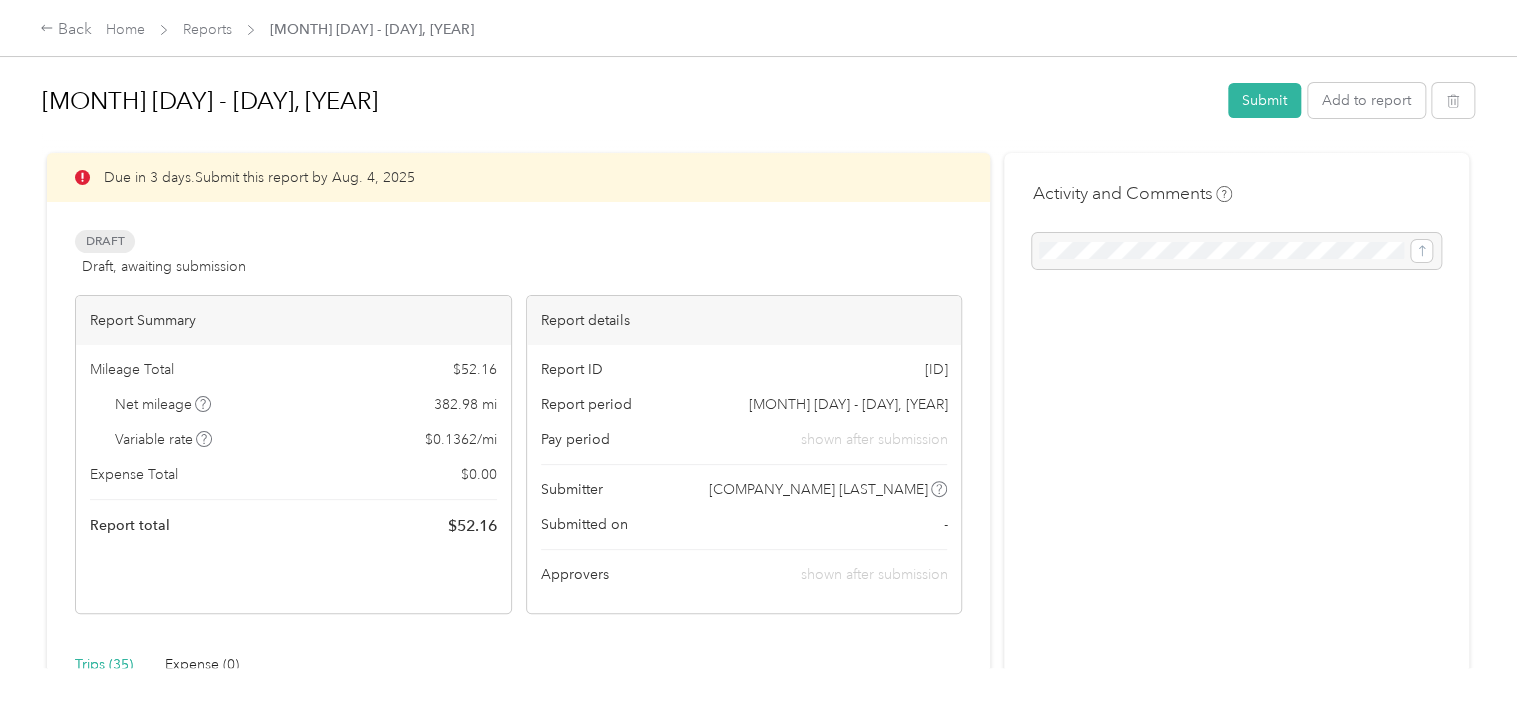 click on "[MONTH] [DAY] - [DAY], [YEAR]" at bounding box center (628, 101) 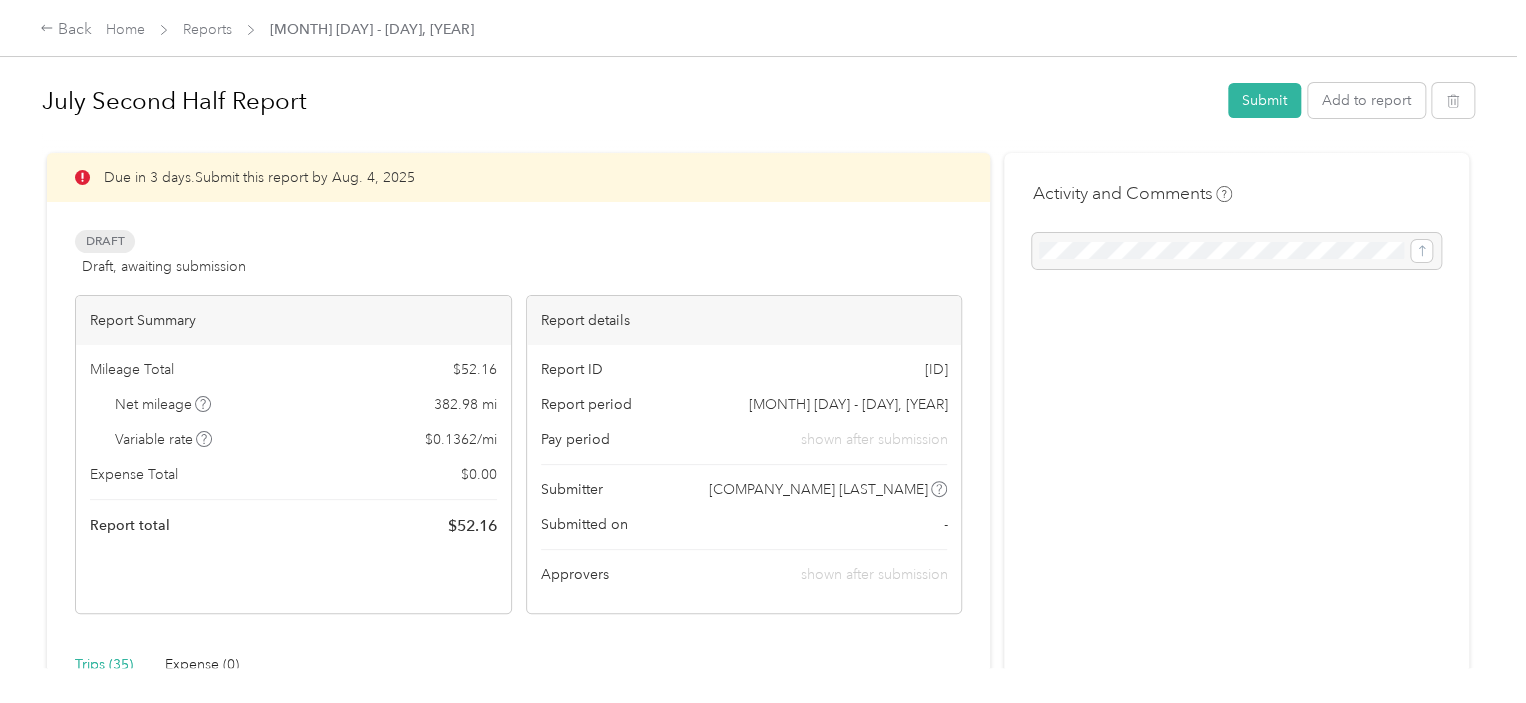 click on "Activity and Comments" at bounding box center (1236, 2229) 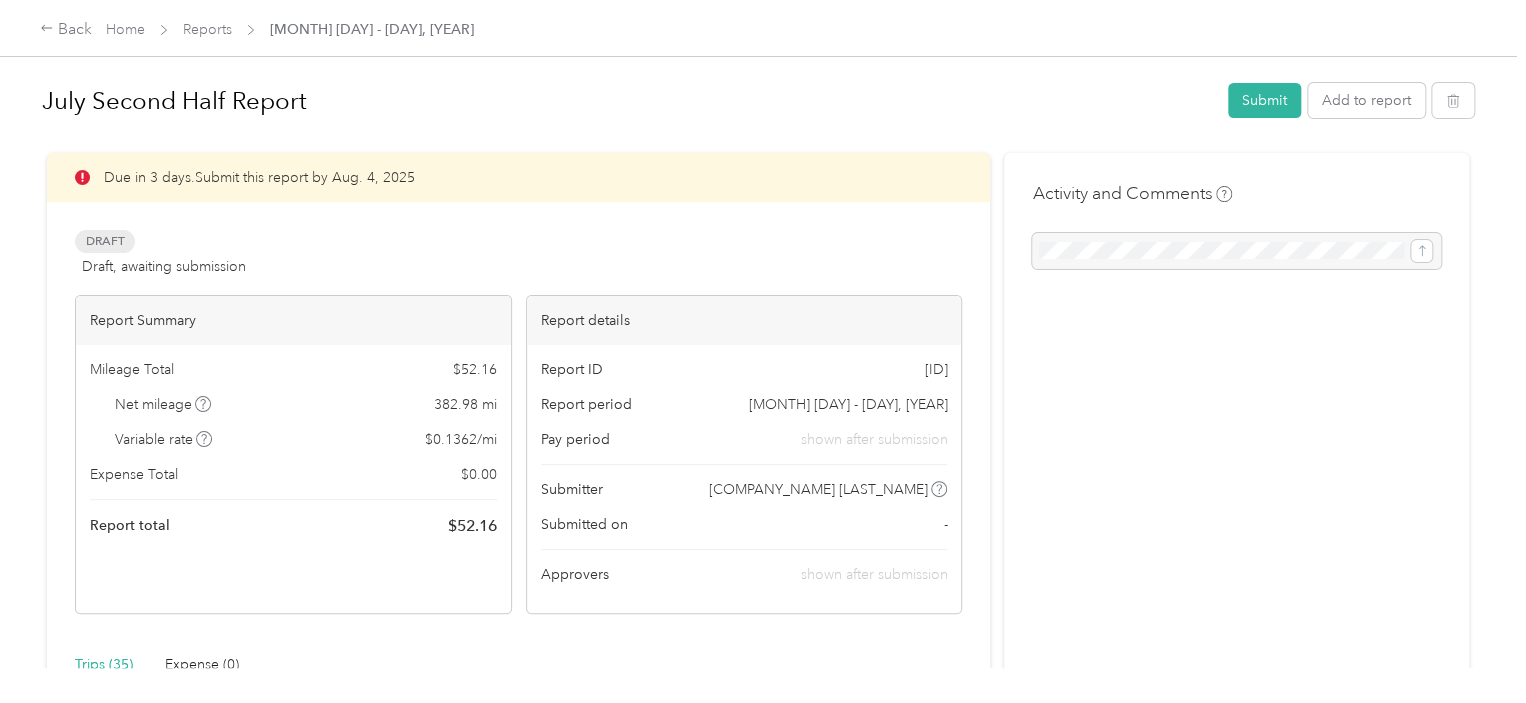 click on "July Second Half Report" at bounding box center [628, 101] 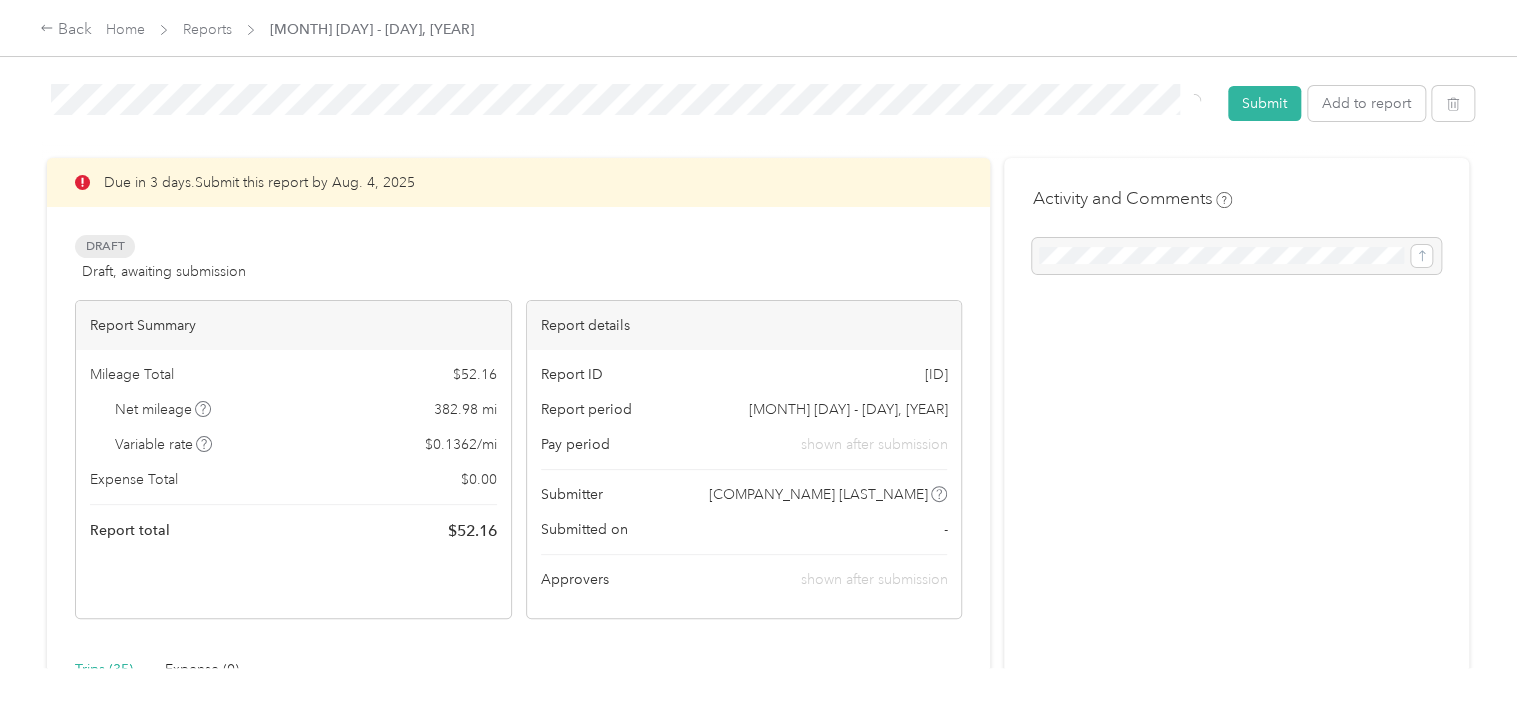 click on "Activity and Comments" at bounding box center [1236, 2234] 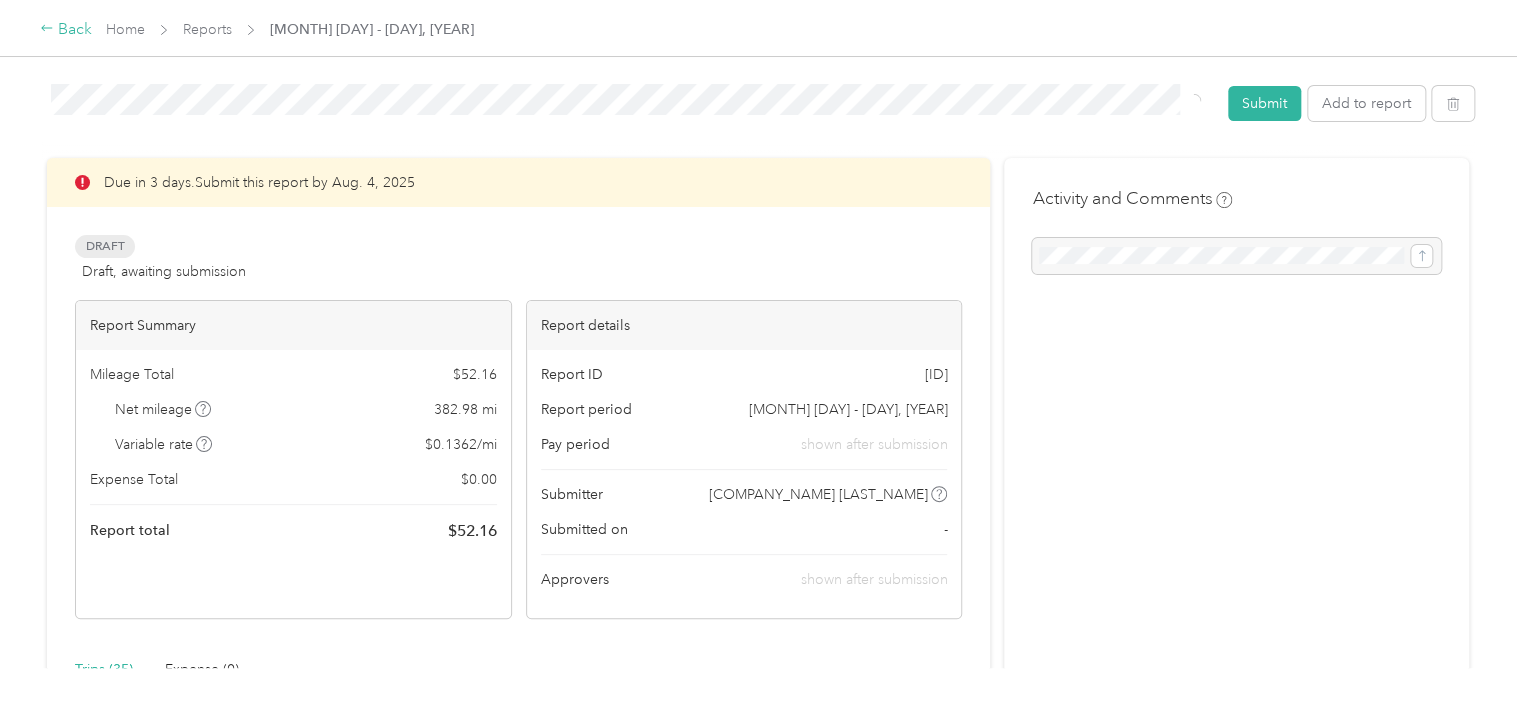 click 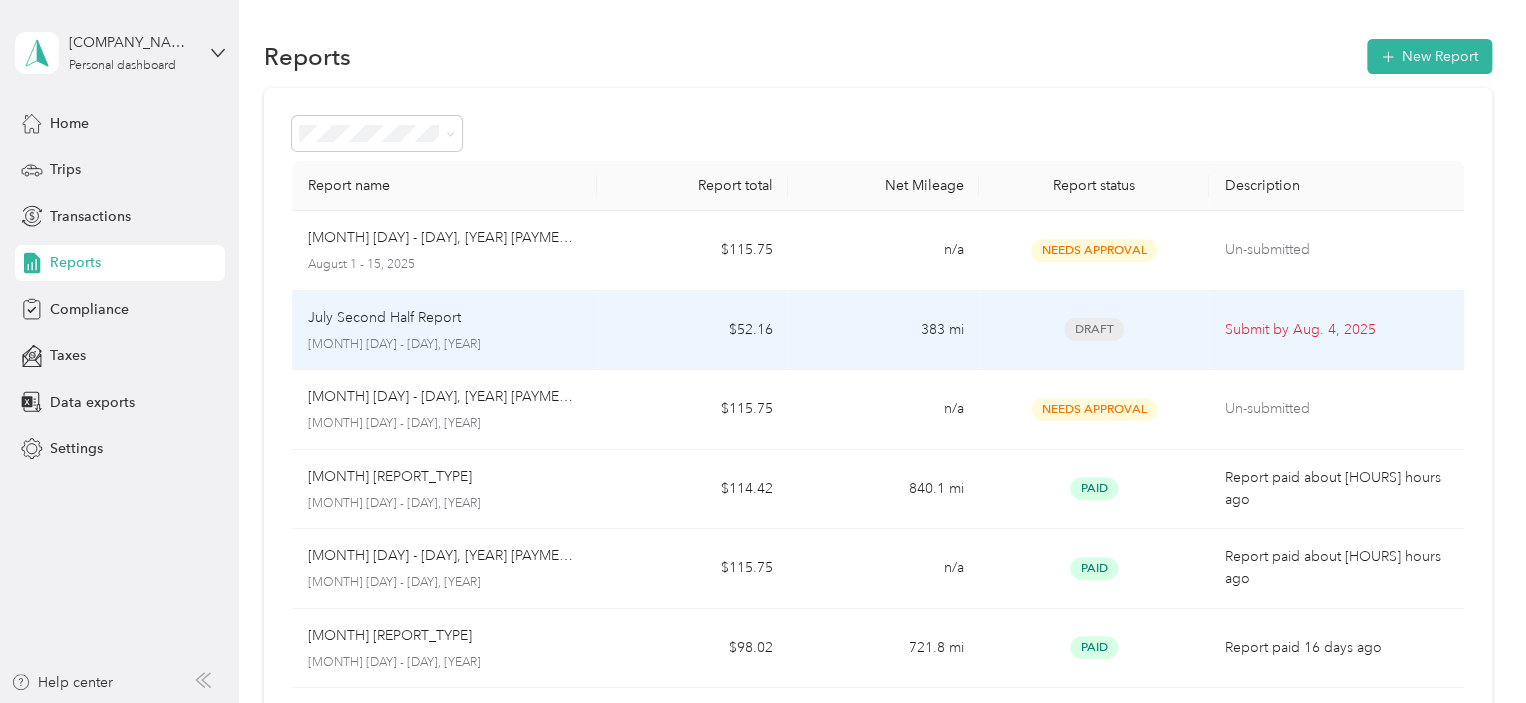 click on "[MONTH] [REPORT_TYPE] [MONTH] [DAY] - [DAY], [YEAR]" at bounding box center (445, 330) 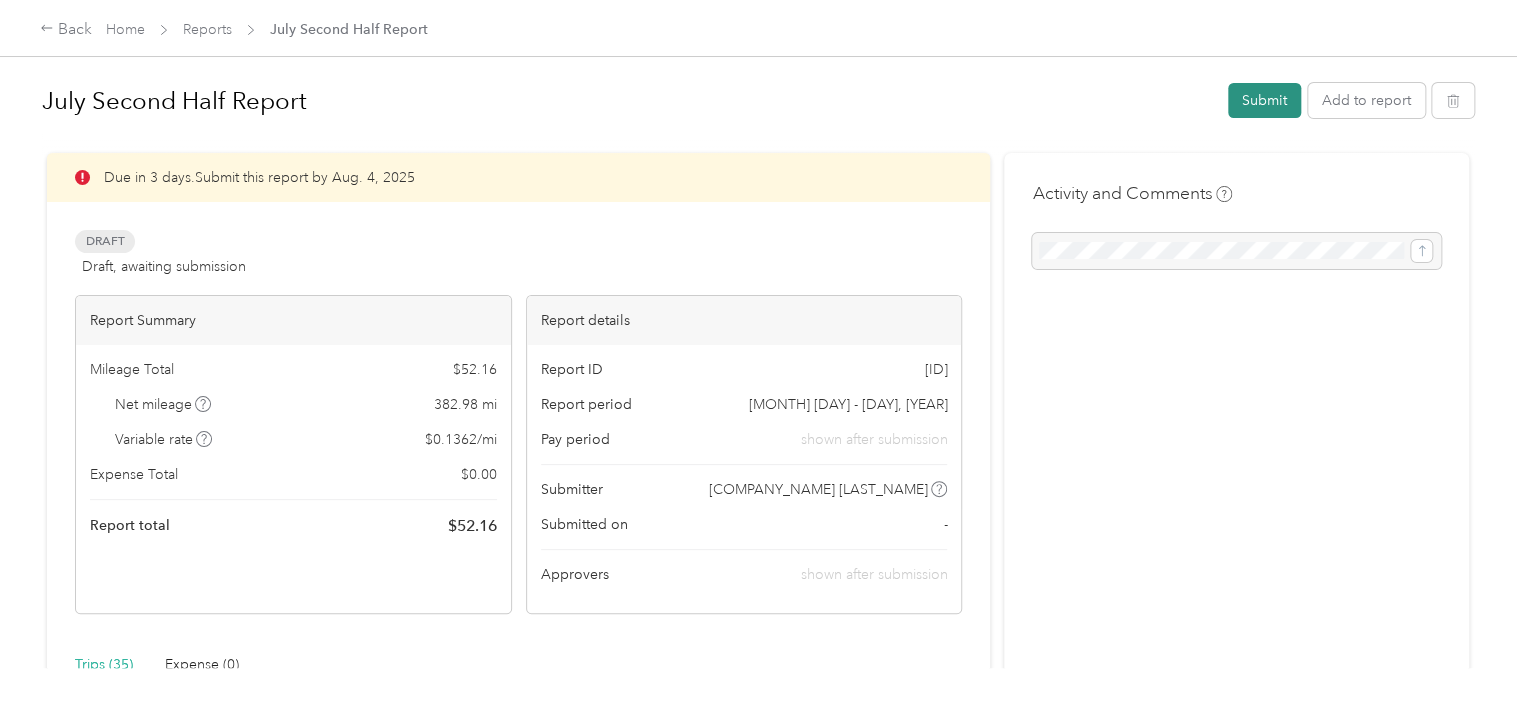 click on "Submit" at bounding box center (1264, 100) 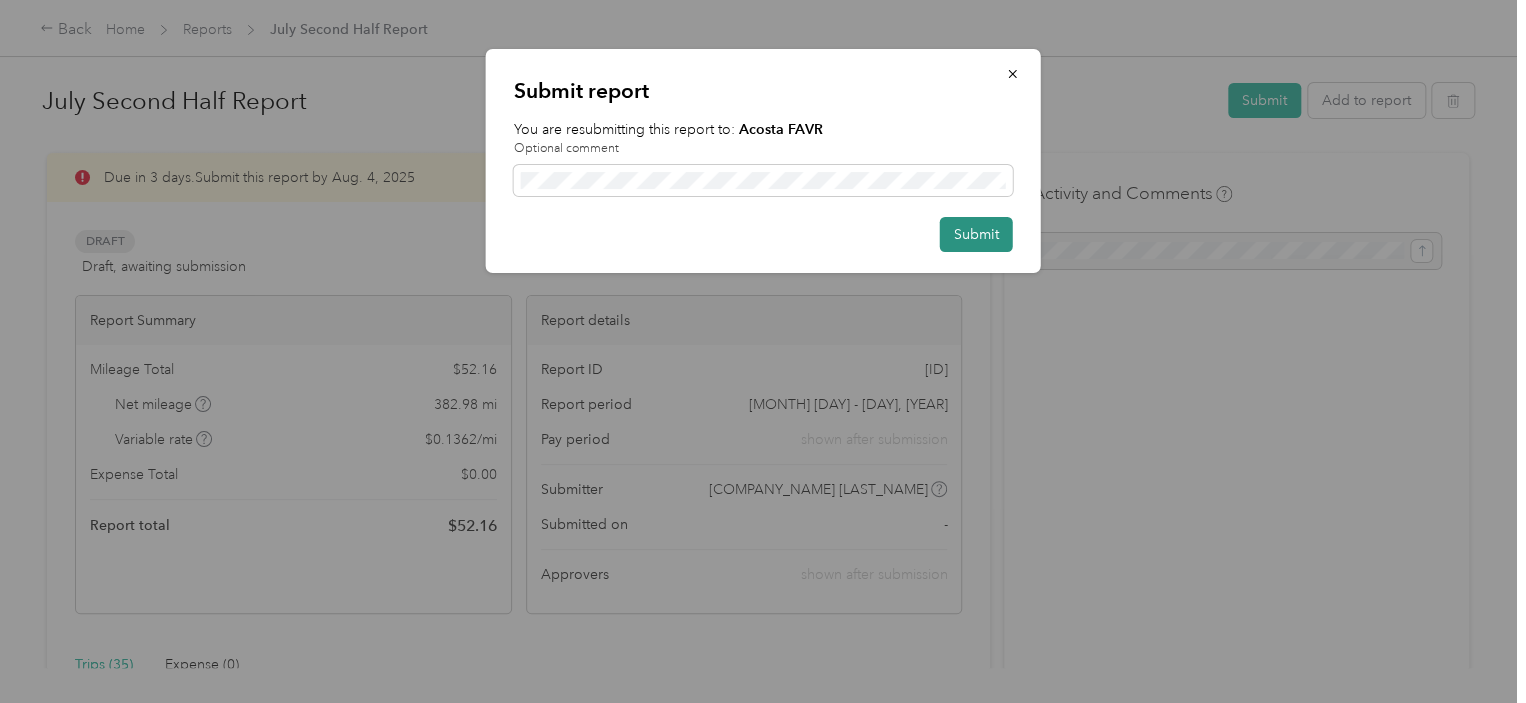 click on "Submit" at bounding box center (976, 234) 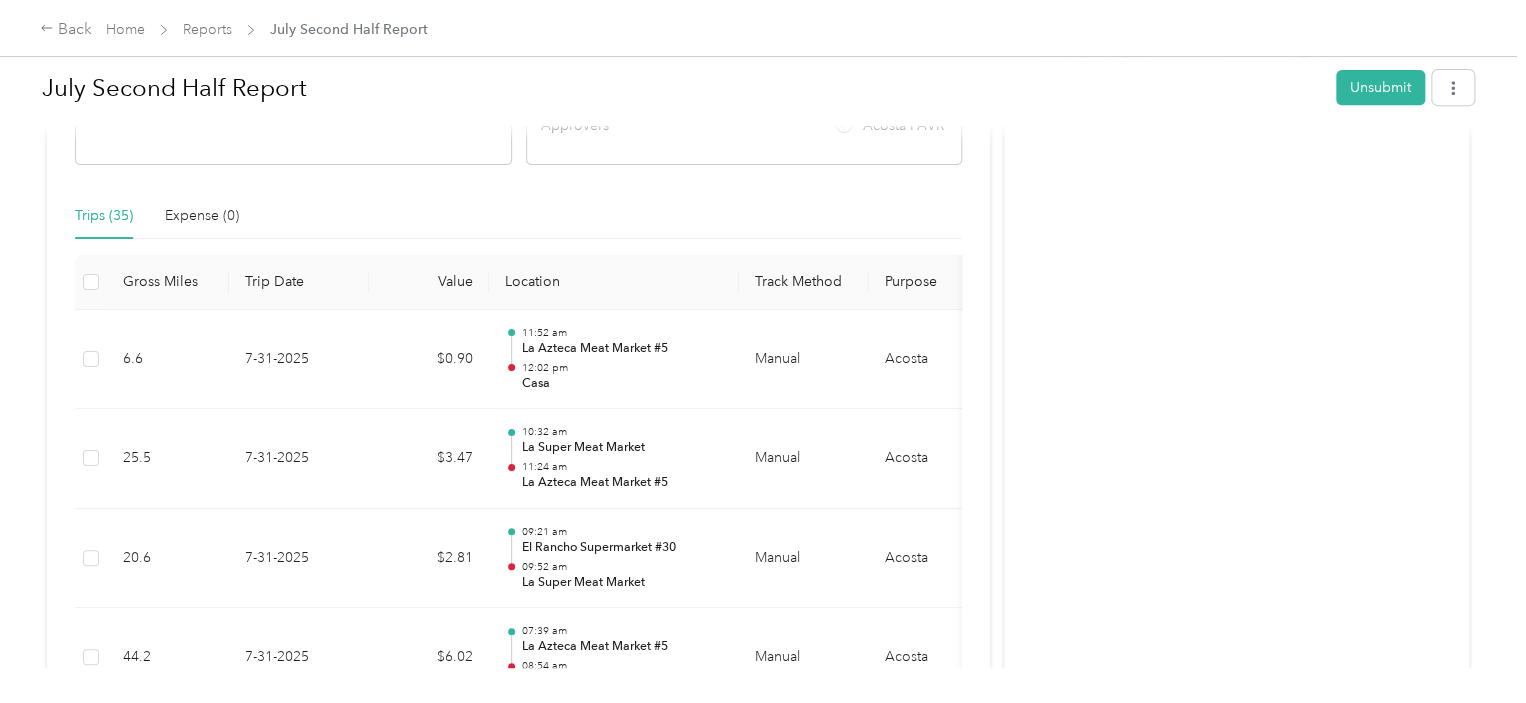 scroll, scrollTop: 0, scrollLeft: 0, axis: both 